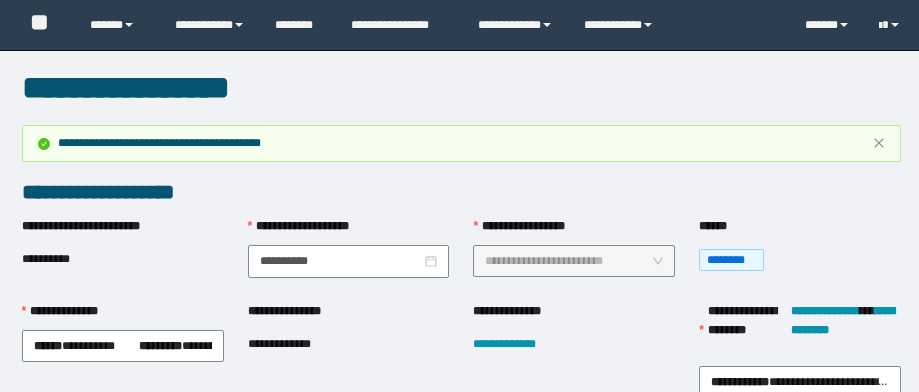 scroll, scrollTop: 80, scrollLeft: 0, axis: vertical 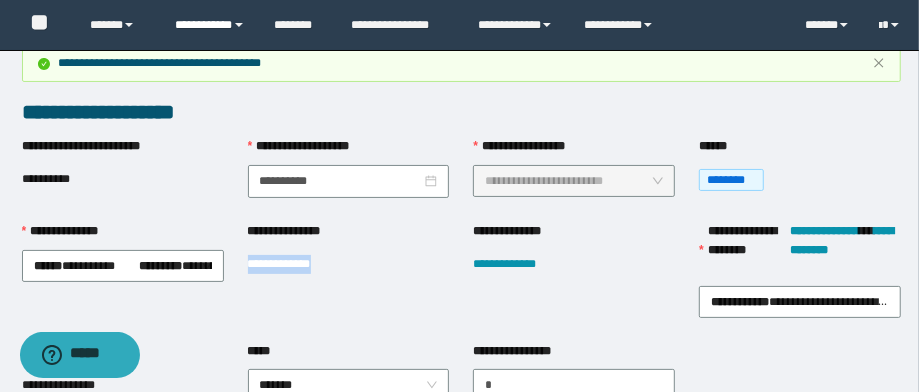 click on "**********" at bounding box center (210, 25) 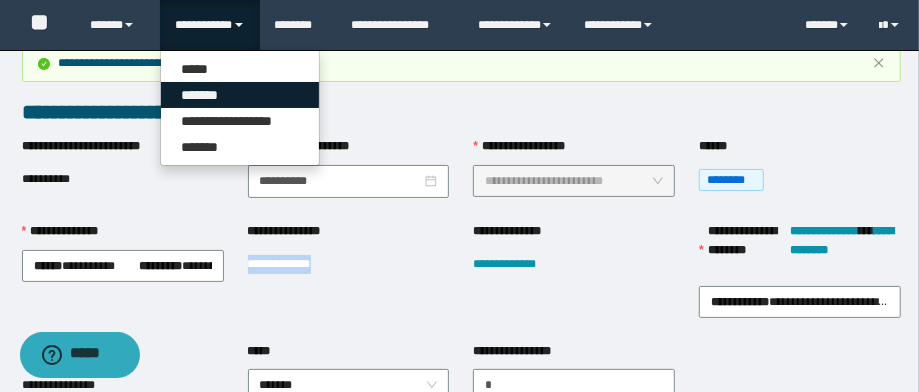 click on "*******" at bounding box center (240, 95) 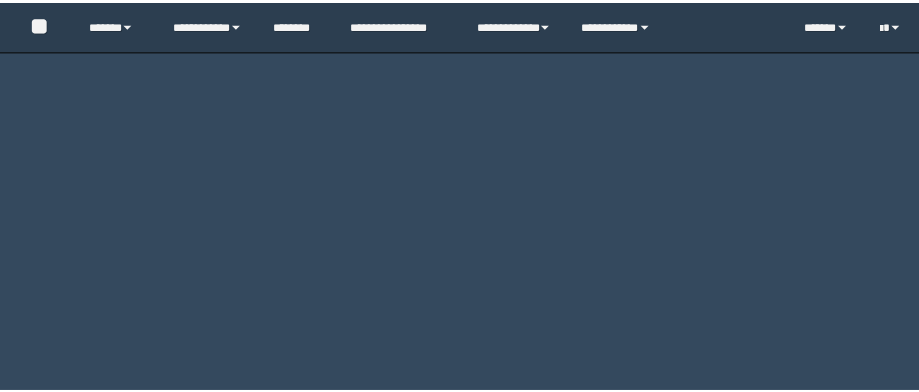 scroll, scrollTop: 0, scrollLeft: 0, axis: both 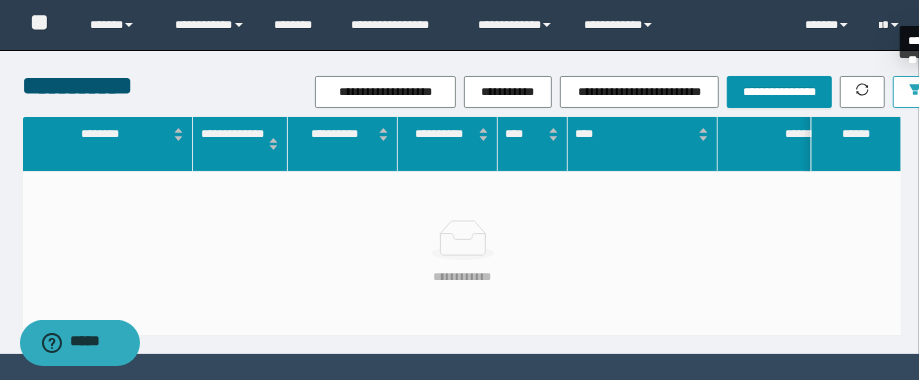 click at bounding box center [915, 92] 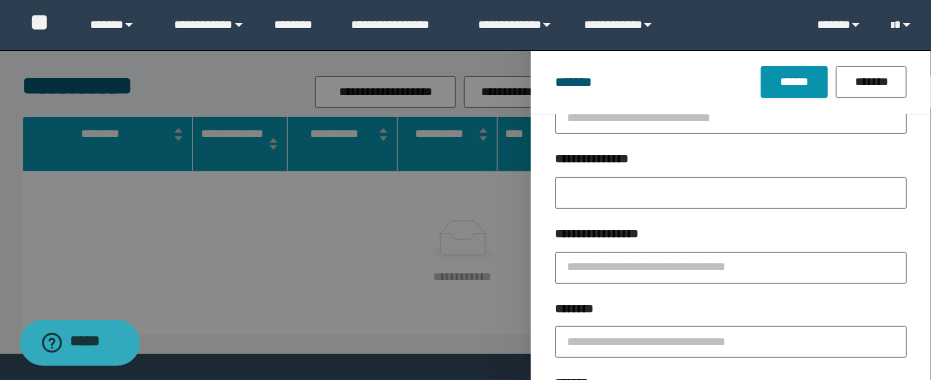 scroll, scrollTop: 160, scrollLeft: 0, axis: vertical 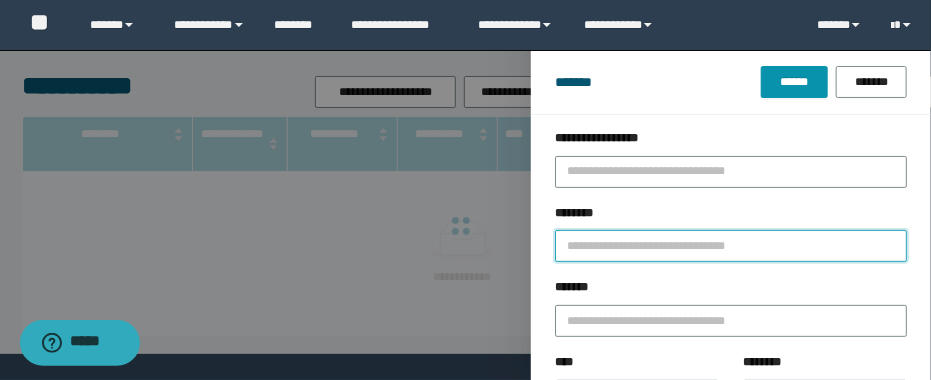 click on "********" at bounding box center (731, 246) 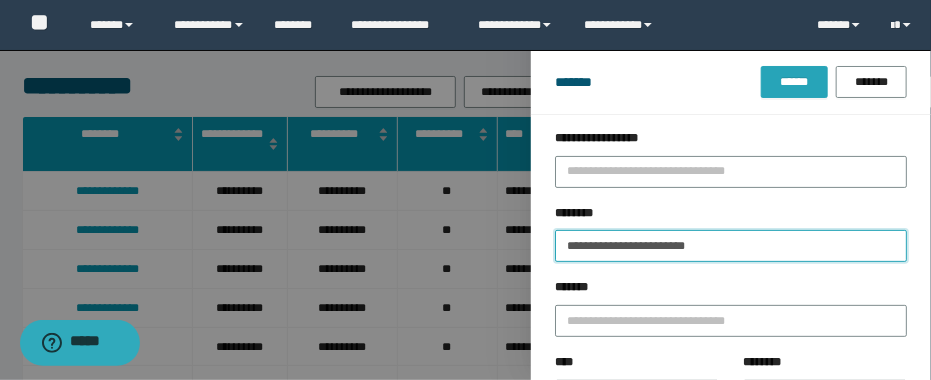 type on "**********" 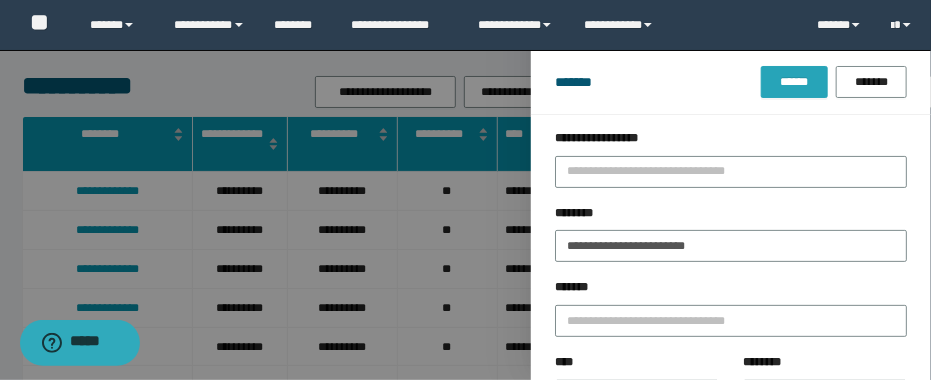 click on "******" at bounding box center [794, 82] 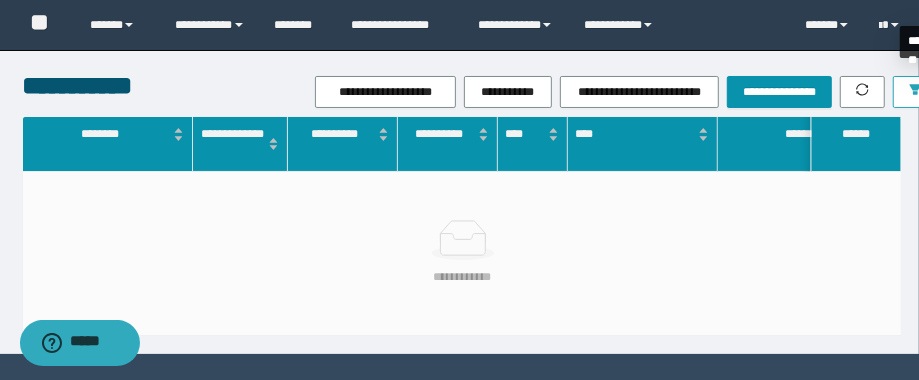 click at bounding box center [915, 92] 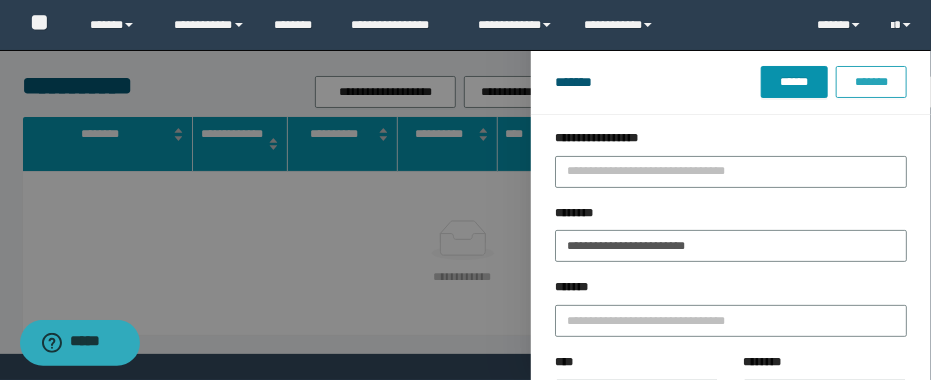 click on "*******" at bounding box center [871, 82] 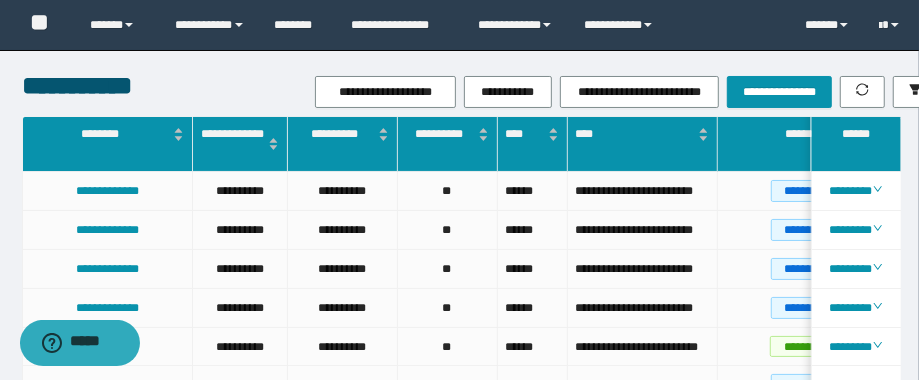 click on "**********" at bounding box center [626, 92] 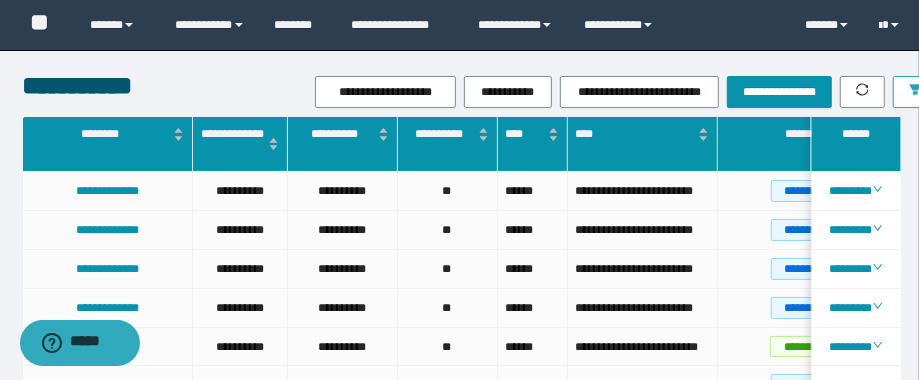 click at bounding box center (915, 92) 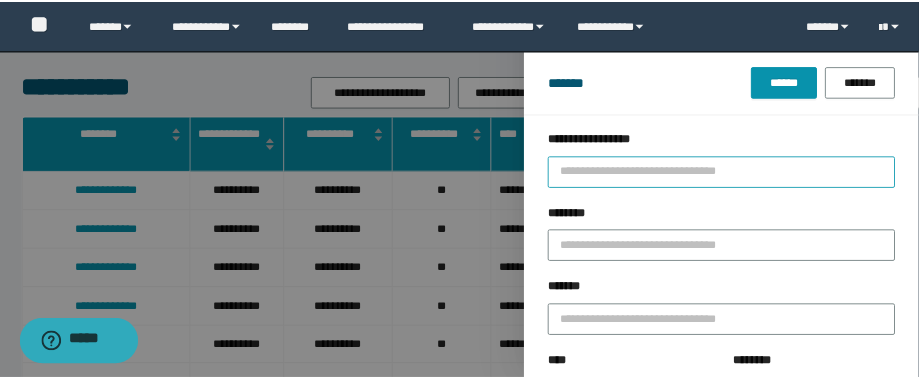 scroll, scrollTop: 240, scrollLeft: 0, axis: vertical 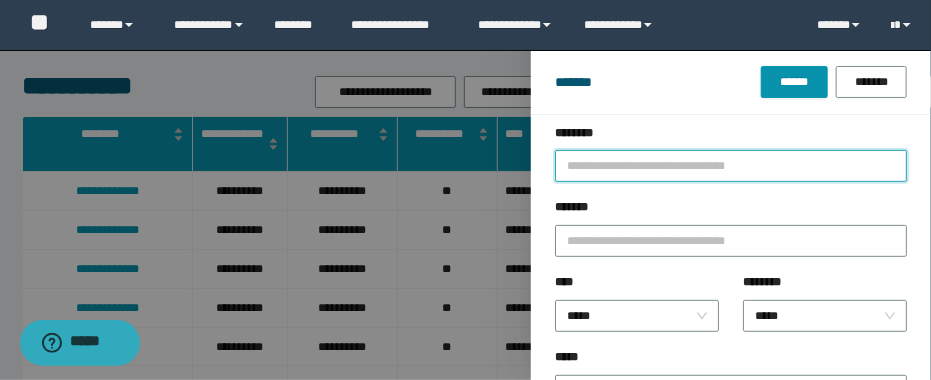 click on "********" at bounding box center (731, 166) 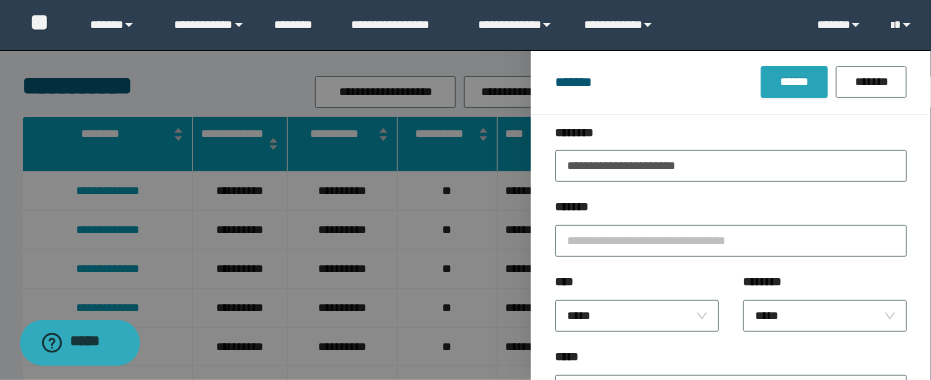 drag, startPoint x: 799, startPoint y: 76, endPoint x: 791, endPoint y: 68, distance: 11.313708 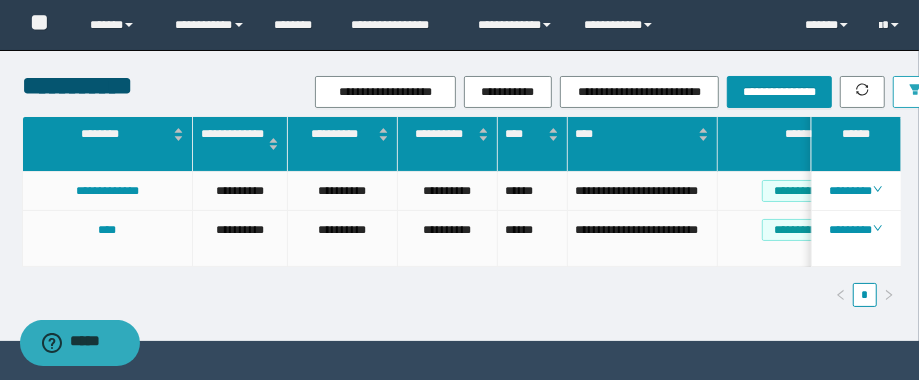 scroll, scrollTop: 0, scrollLeft: 8, axis: horizontal 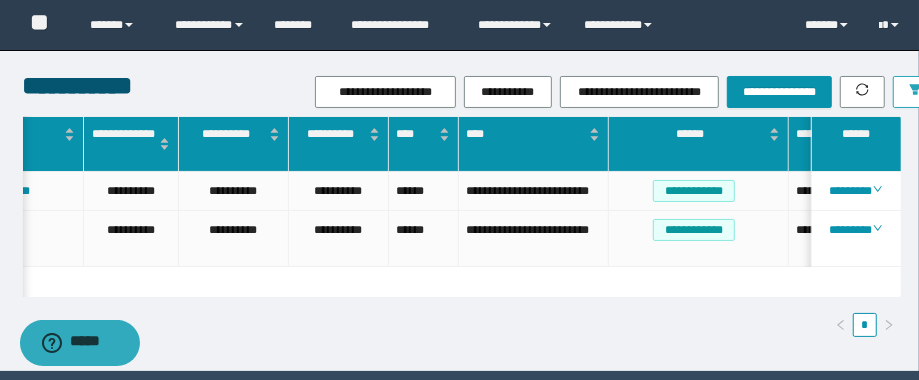click at bounding box center [915, 92] 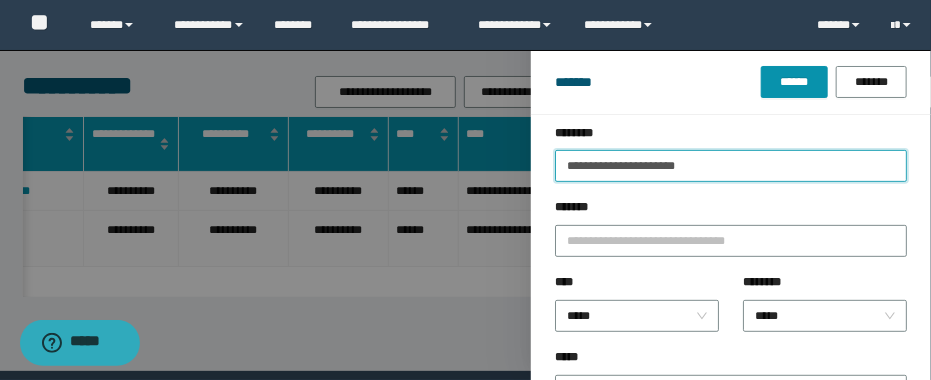 drag, startPoint x: 694, startPoint y: 177, endPoint x: 392, endPoint y: 187, distance: 302.16553 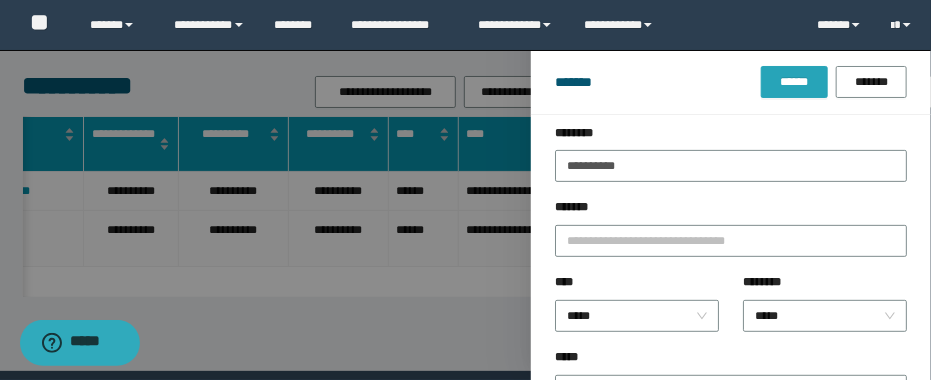 click on "******" at bounding box center [794, 82] 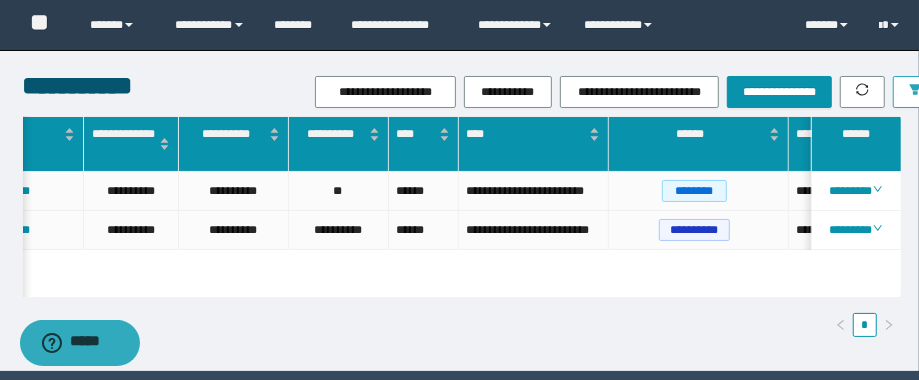 scroll, scrollTop: 0, scrollLeft: 195, axis: horizontal 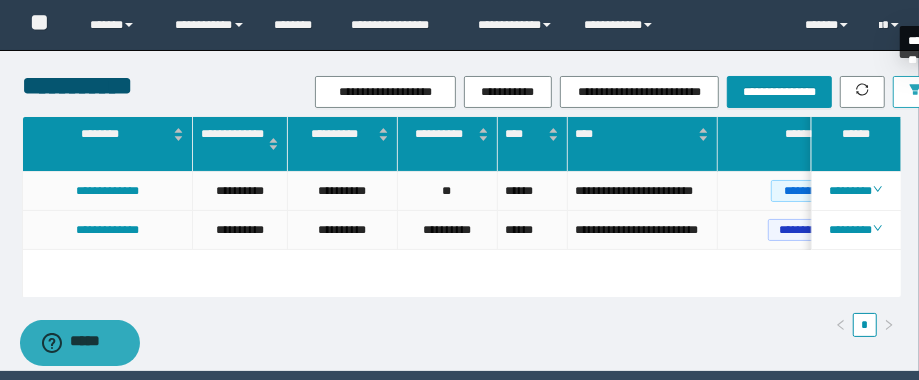click at bounding box center [915, 92] 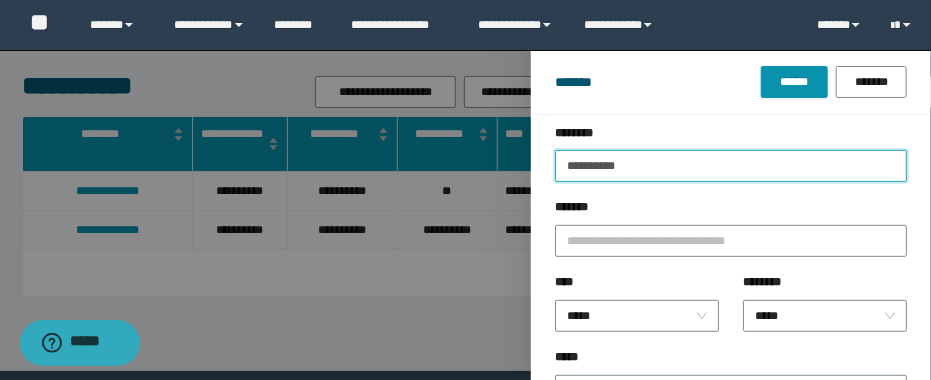 drag, startPoint x: 665, startPoint y: 160, endPoint x: 481, endPoint y: 172, distance: 184.39088 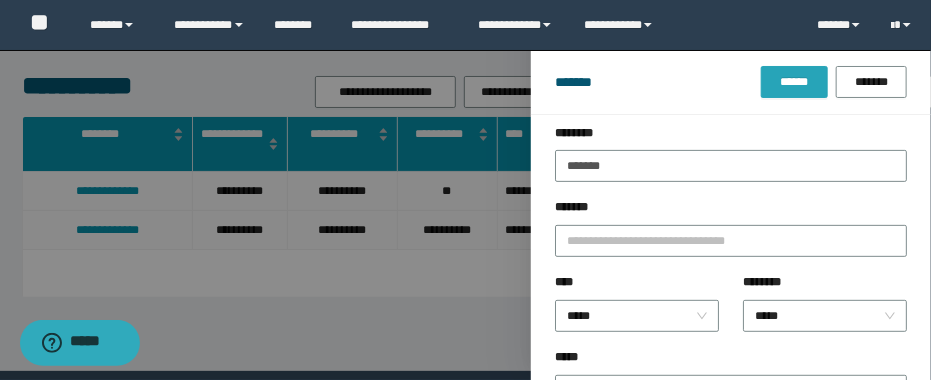 click on "******" at bounding box center [794, 82] 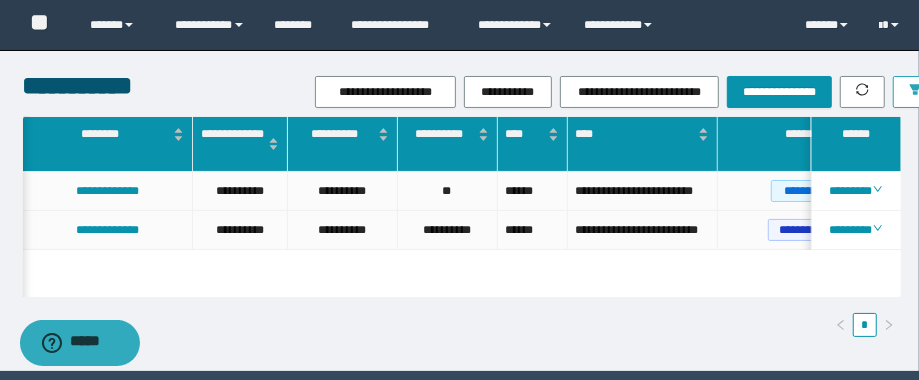 scroll, scrollTop: 0, scrollLeft: 23, axis: horizontal 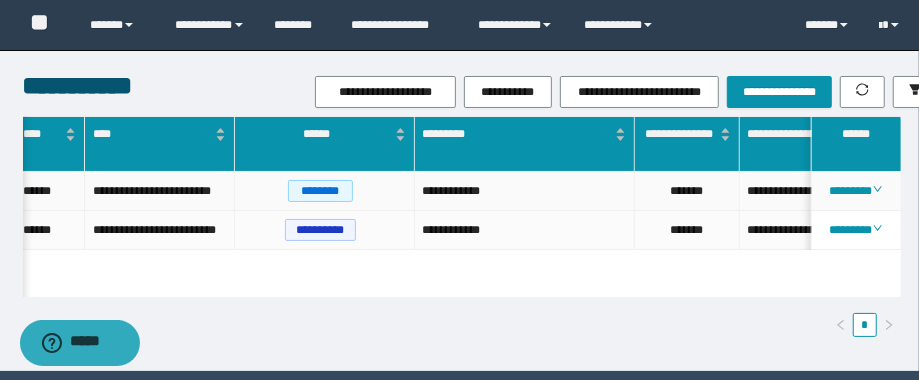 click on "**********" at bounding box center [525, 191] 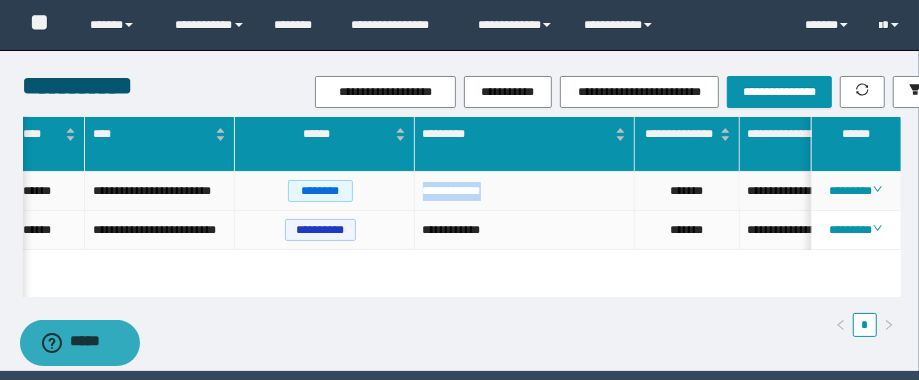 click on "**********" at bounding box center [525, 191] 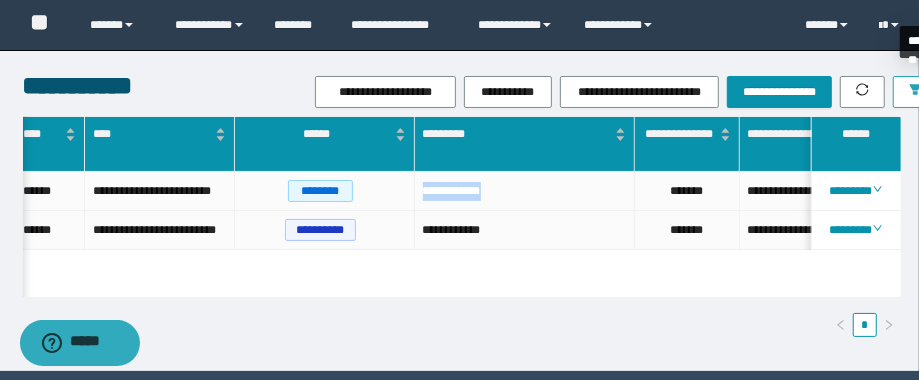 click on "**********" at bounding box center (459, 190) 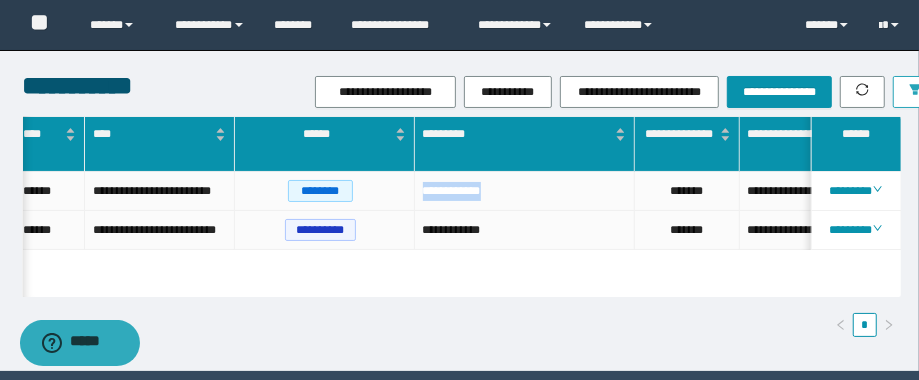 click at bounding box center [915, 92] 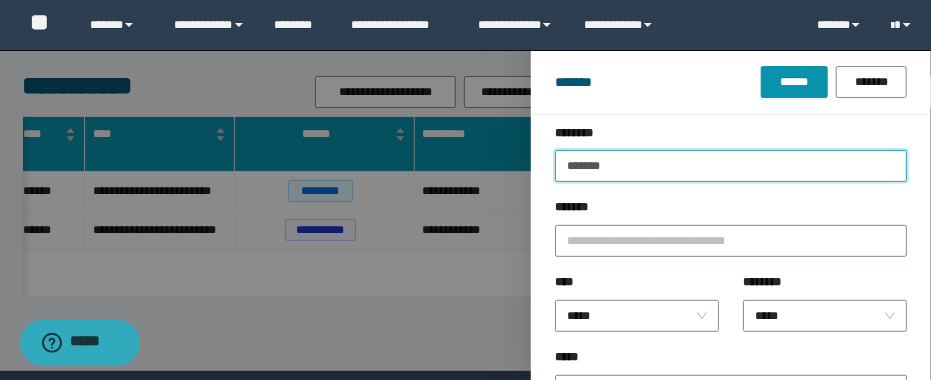 drag, startPoint x: 596, startPoint y: 187, endPoint x: 605, endPoint y: 62, distance: 125.32358 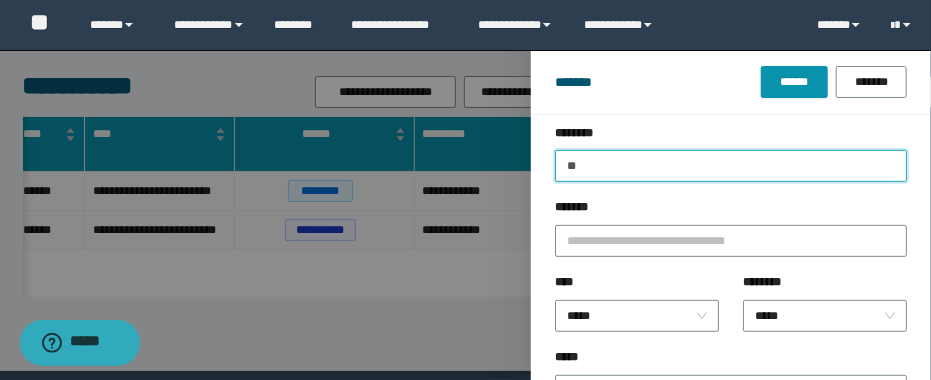 type on "*" 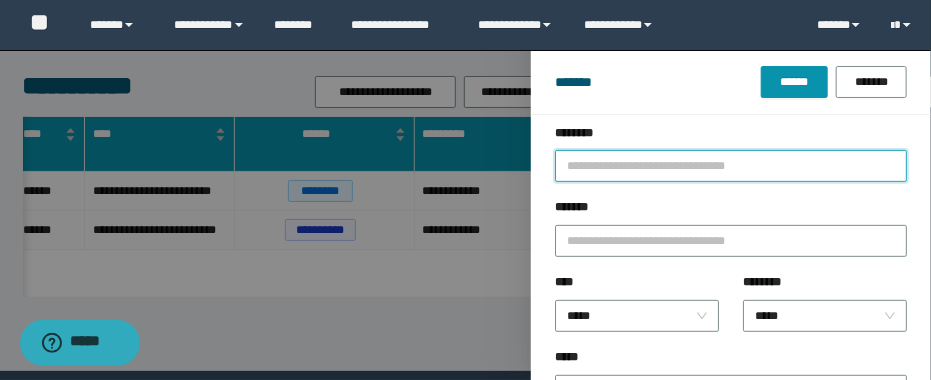 paste on "**********" 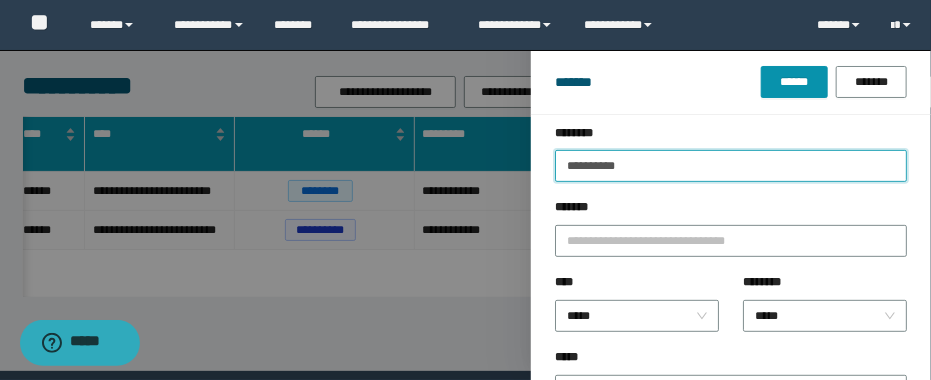 click on "******" at bounding box center [794, 82] 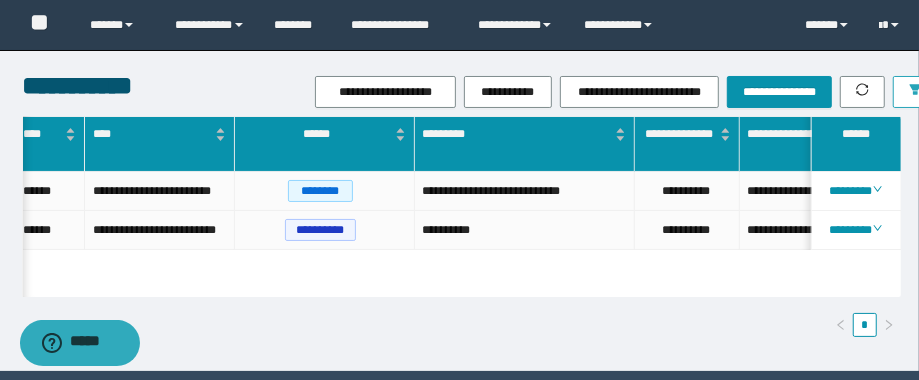 scroll, scrollTop: 0, scrollLeft: 415, axis: horizontal 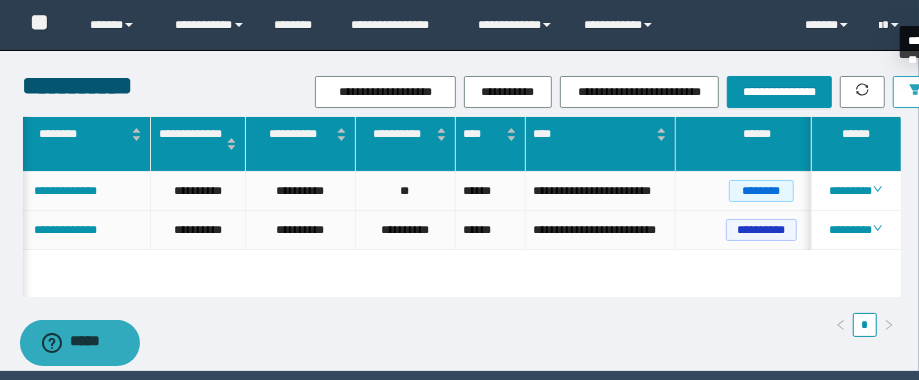 click at bounding box center [915, 92] 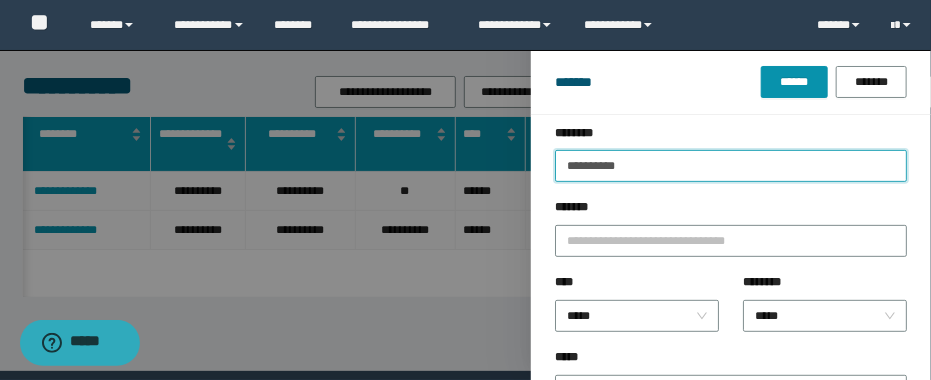 drag, startPoint x: 658, startPoint y: 169, endPoint x: 400, endPoint y: 206, distance: 260.6396 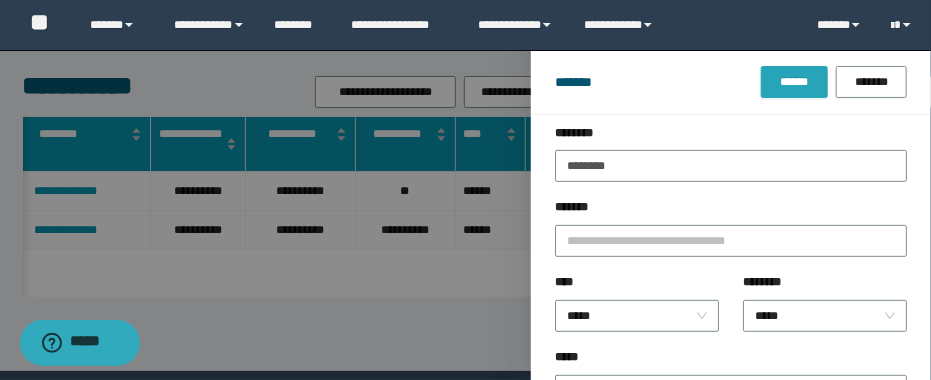click on "******" at bounding box center [794, 82] 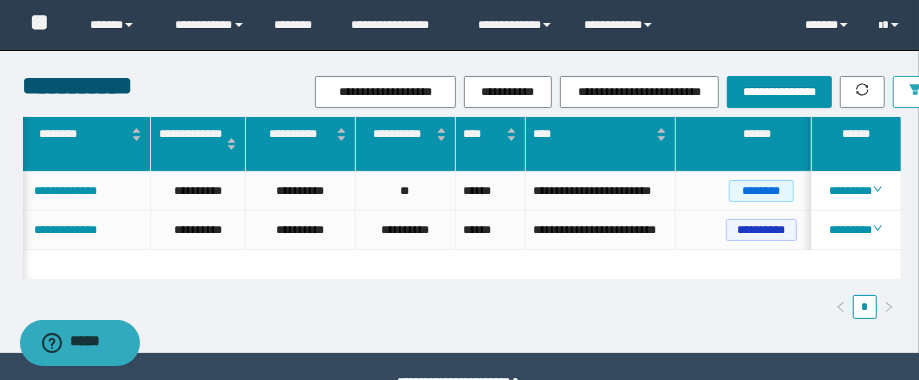 scroll, scrollTop: 0, scrollLeft: 44, axis: horizontal 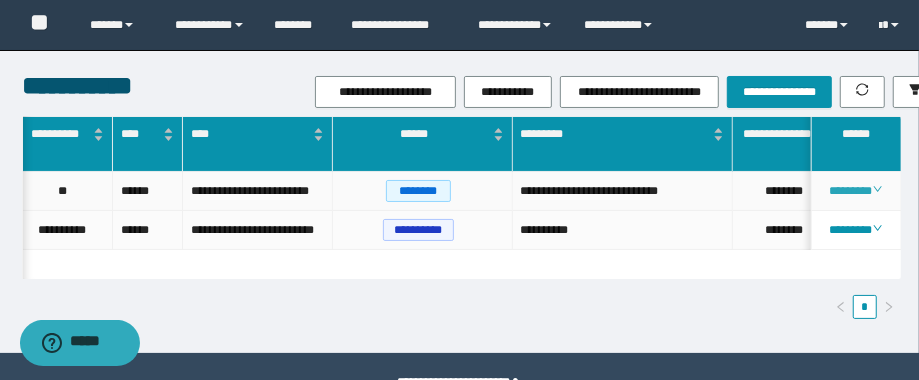 click 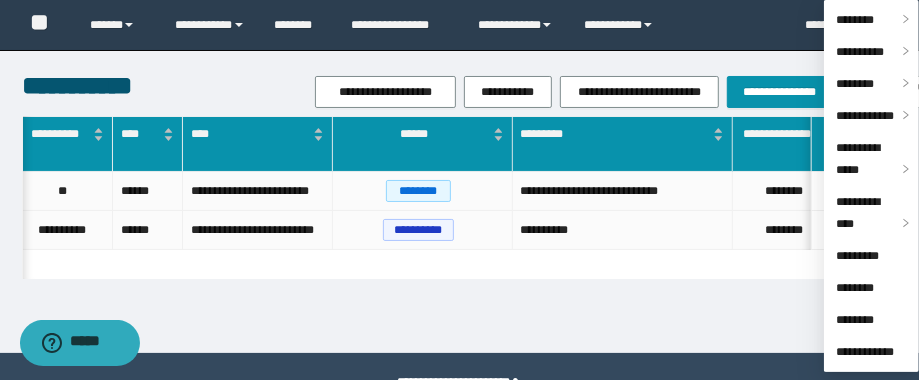 click on "**********" at bounding box center (462, 217) 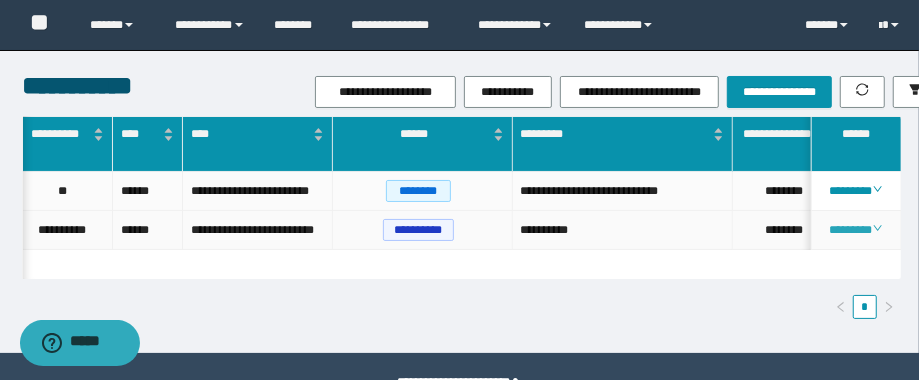 click 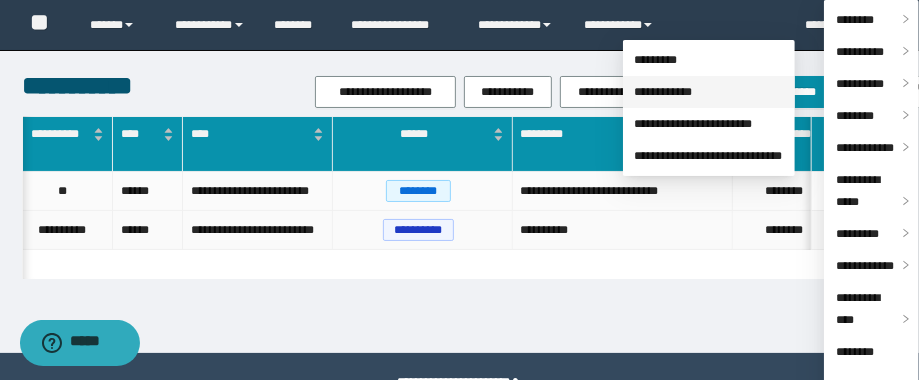 click on "**********" at bounding box center (664, 92) 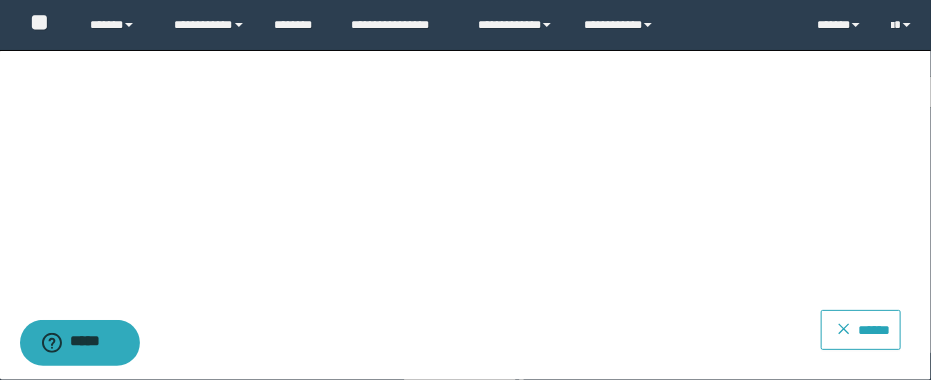 click on "******" at bounding box center [872, 326] 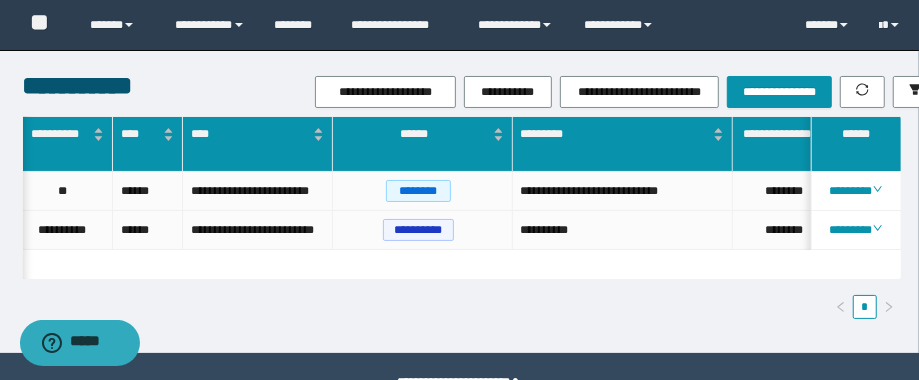 scroll, scrollTop: 0, scrollLeft: 138, axis: horizontal 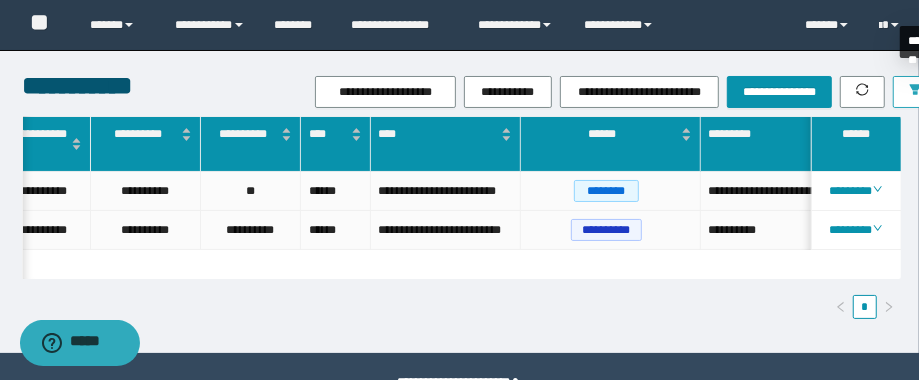 click at bounding box center (915, 92) 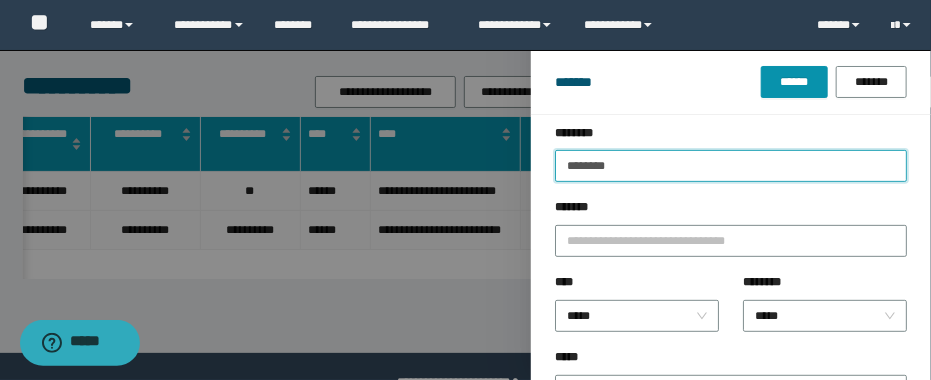 drag, startPoint x: 656, startPoint y: 166, endPoint x: 530, endPoint y: 166, distance: 126 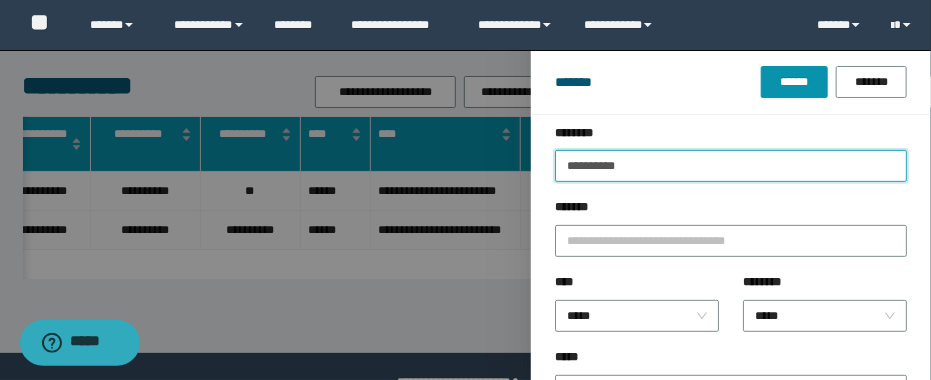 click on "******" at bounding box center (794, 82) 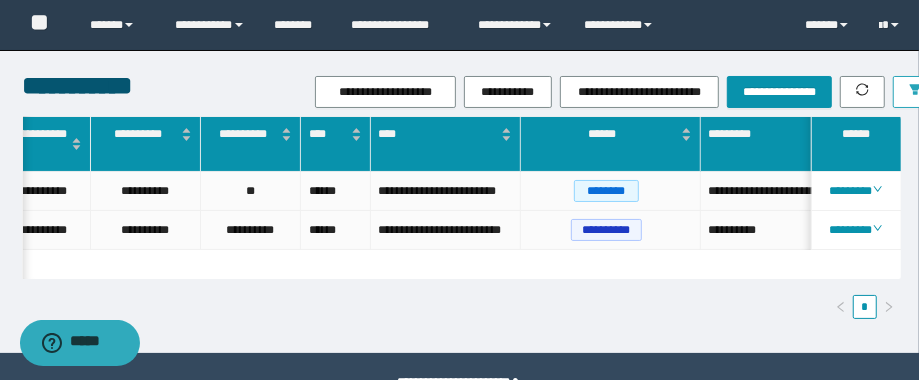 scroll, scrollTop: 0, scrollLeft: 201, axis: horizontal 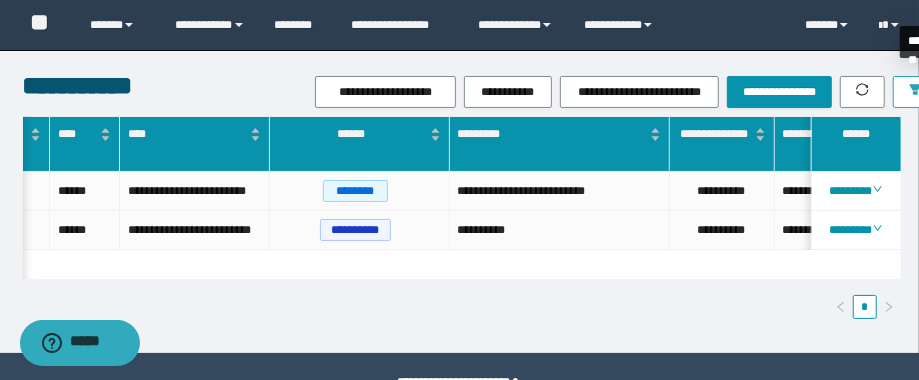 click at bounding box center (915, 92) 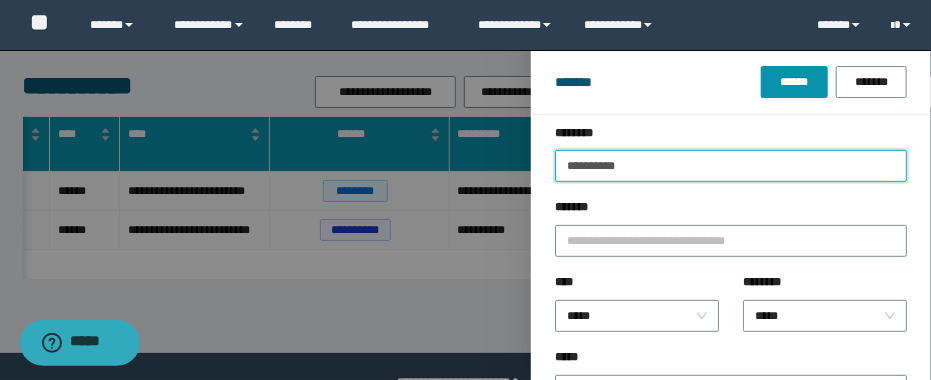 drag, startPoint x: 681, startPoint y: 161, endPoint x: 365, endPoint y: 201, distance: 318.52158 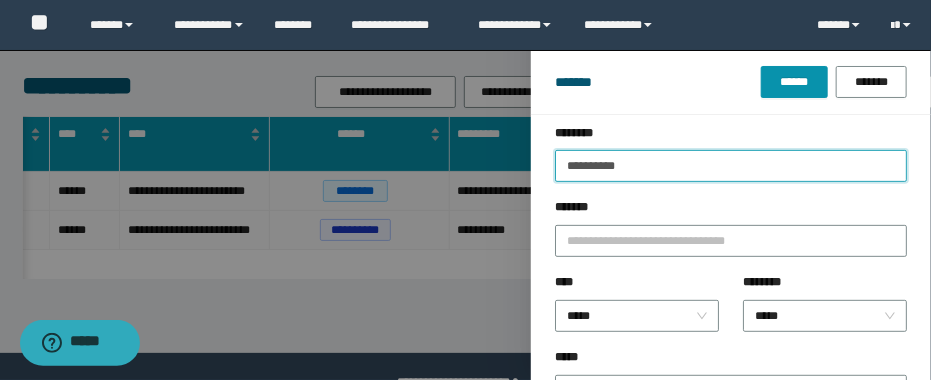 click on "******" at bounding box center [794, 82] 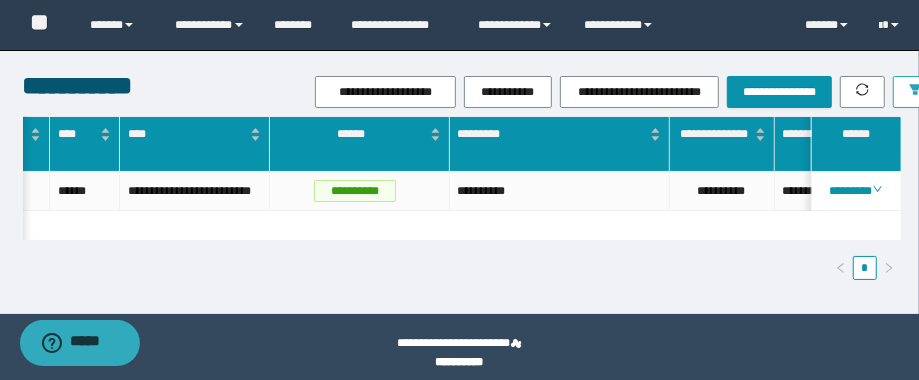 scroll, scrollTop: 0, scrollLeft: 455, axis: horizontal 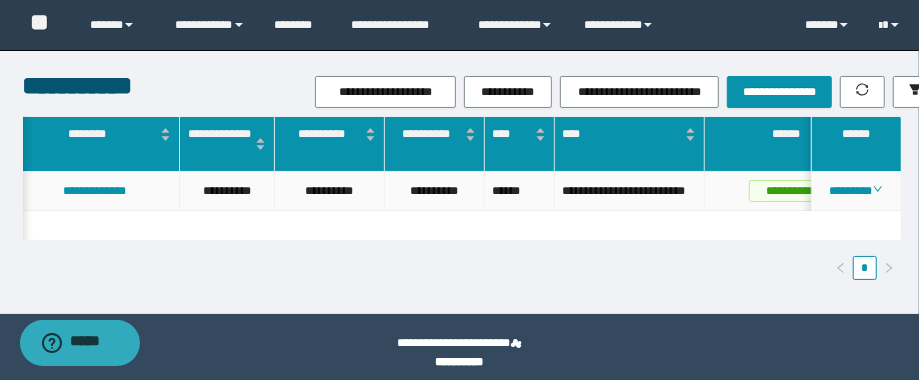 click on "**********" at bounding box center [435, 191] 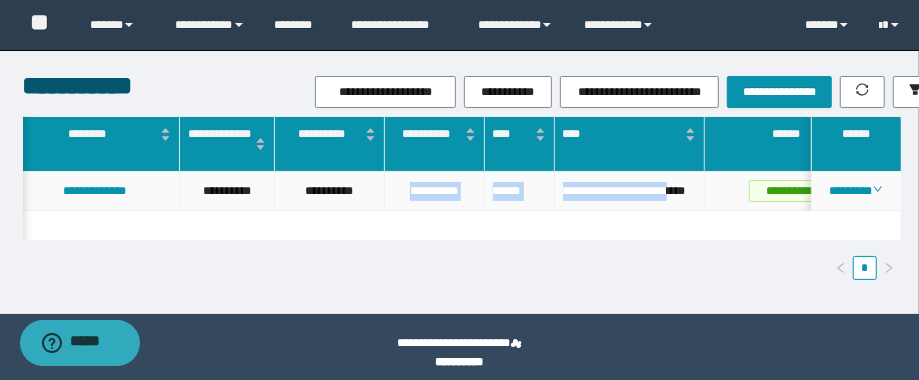 drag, startPoint x: 403, startPoint y: 191, endPoint x: 678, endPoint y: 190, distance: 275.00183 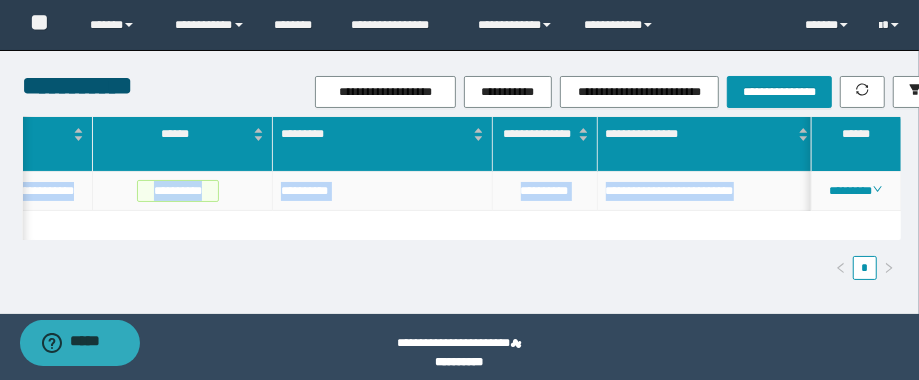 copy on "**********" 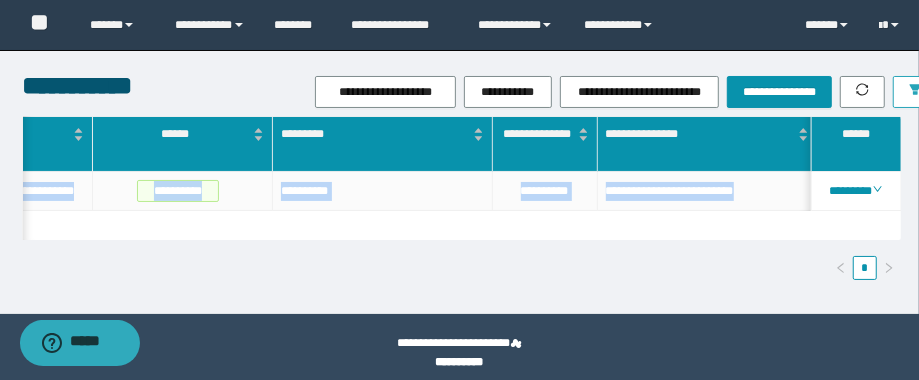 click at bounding box center (915, 92) 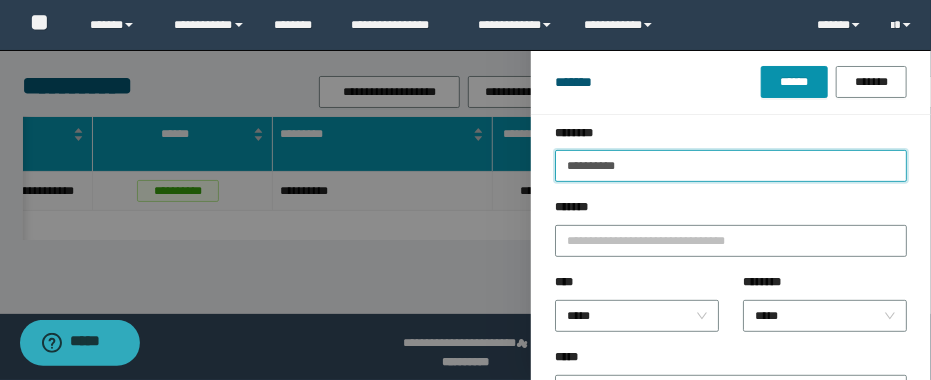 drag, startPoint x: 668, startPoint y: 168, endPoint x: 449, endPoint y: 250, distance: 233.84824 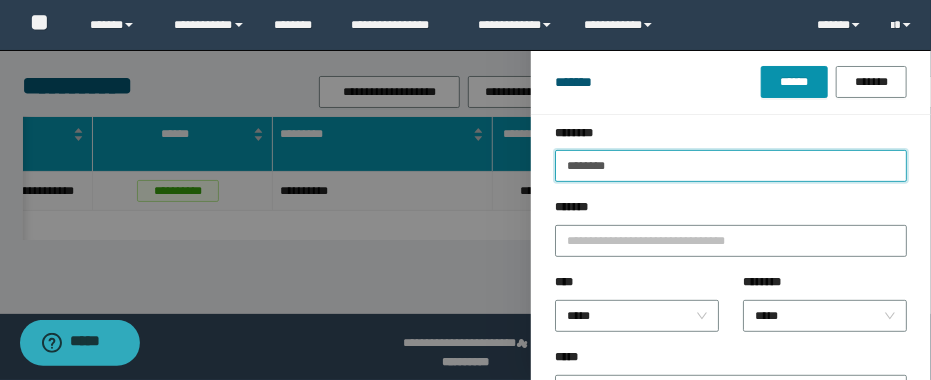 click on "******" at bounding box center (794, 82) 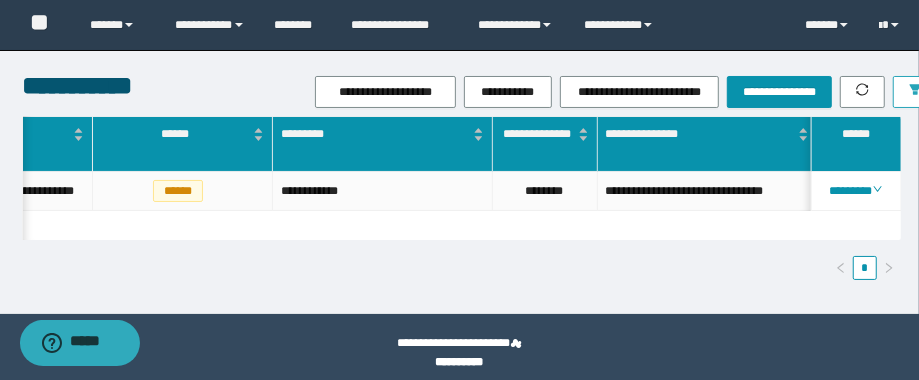 scroll, scrollTop: 0, scrollLeft: 624, axis: horizontal 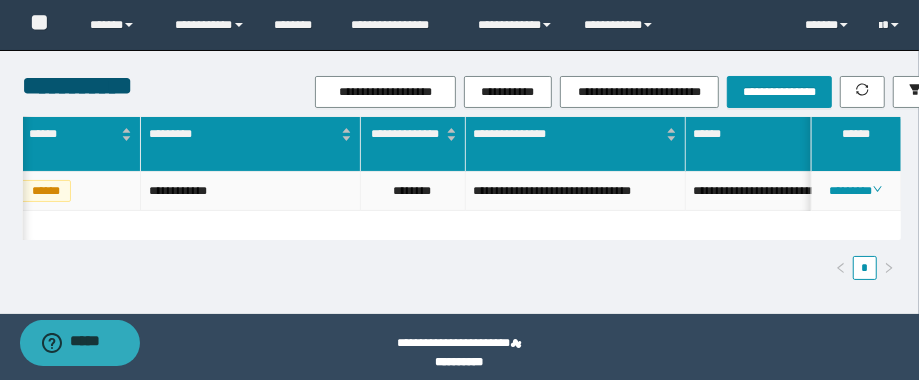 click on "********" at bounding box center (413, 191) 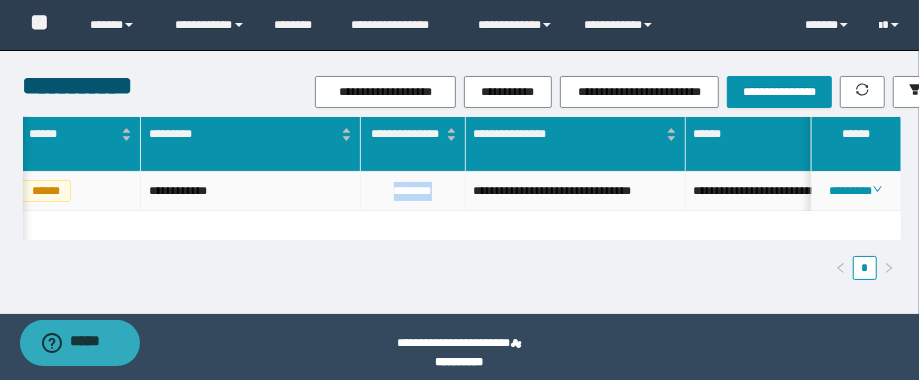 click on "********" at bounding box center [413, 191] 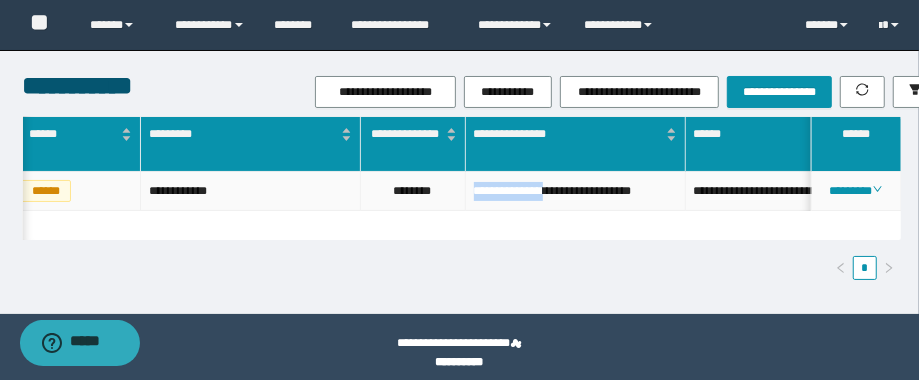 drag, startPoint x: 562, startPoint y: 202, endPoint x: 499, endPoint y: 193, distance: 63.63961 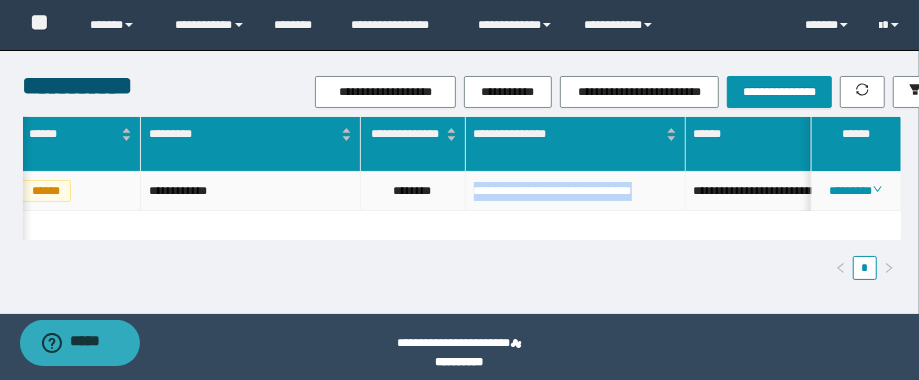 drag, startPoint x: 544, startPoint y: 214, endPoint x: 472, endPoint y: 183, distance: 78.39005 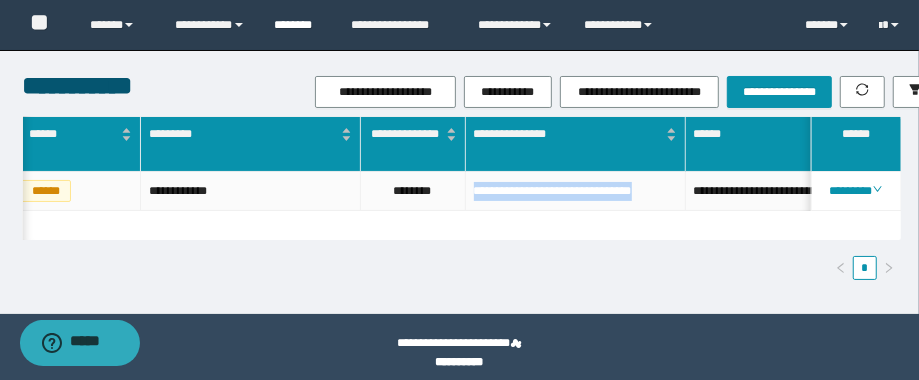 copy on "**********" 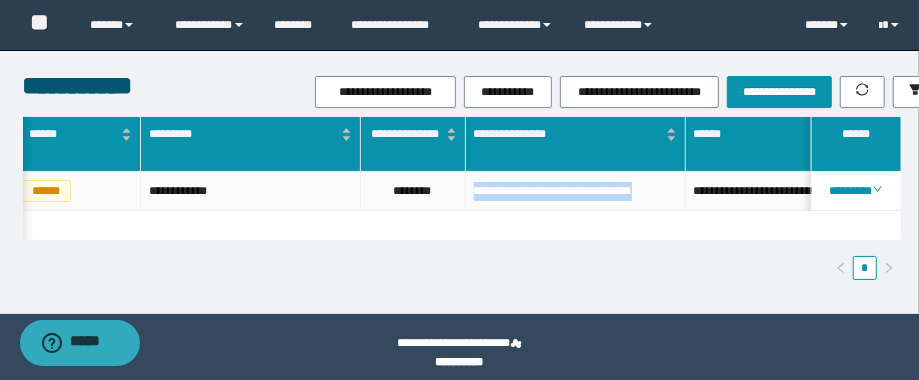 scroll, scrollTop: 0, scrollLeft: 604, axis: horizontal 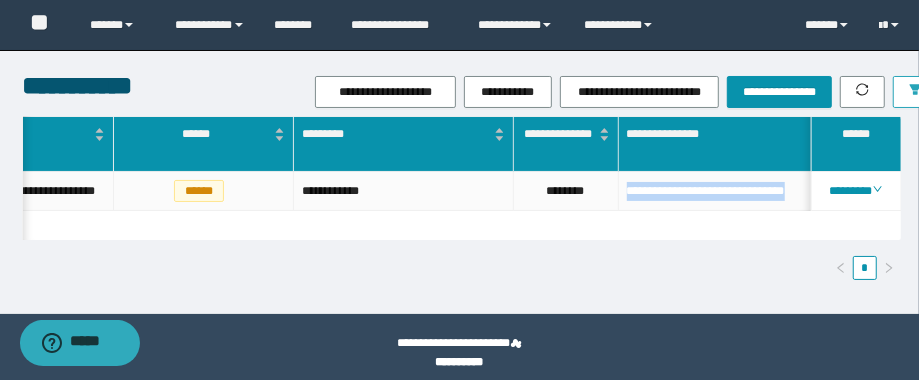 click at bounding box center (915, 92) 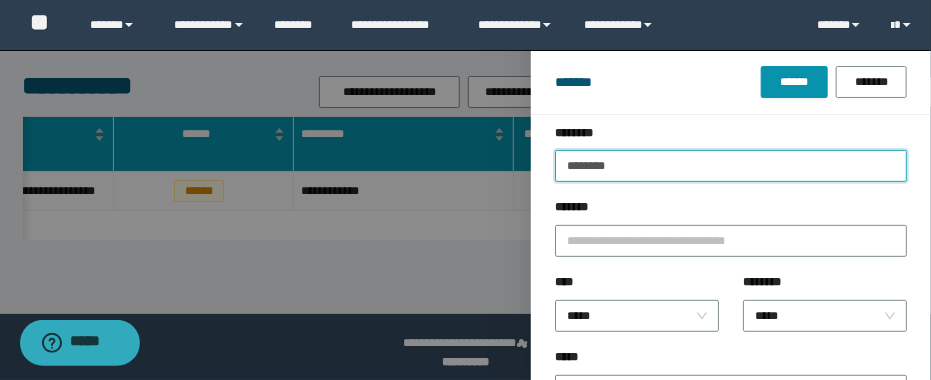 drag, startPoint x: 559, startPoint y: 172, endPoint x: 517, endPoint y: 180, distance: 42.755116 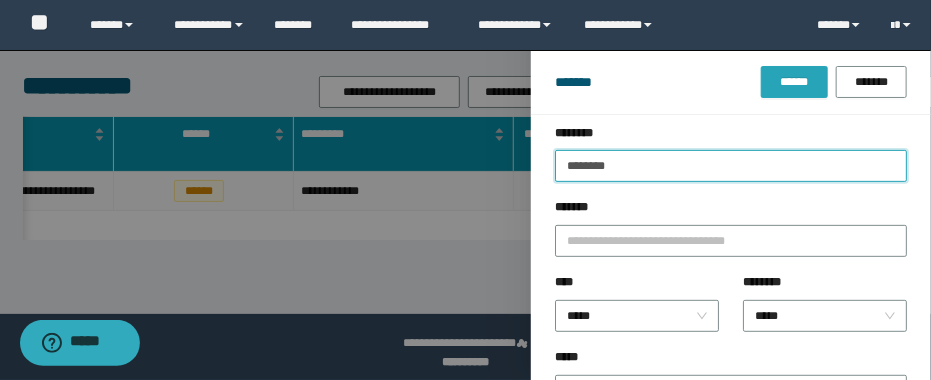 type on "********" 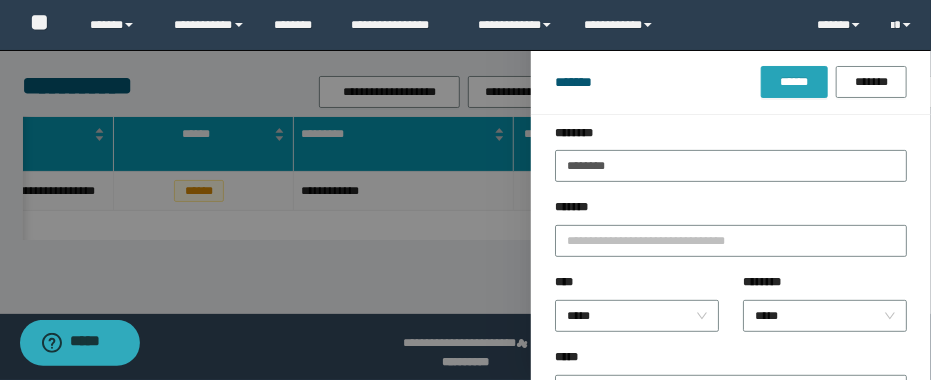 click on "******" at bounding box center (794, 82) 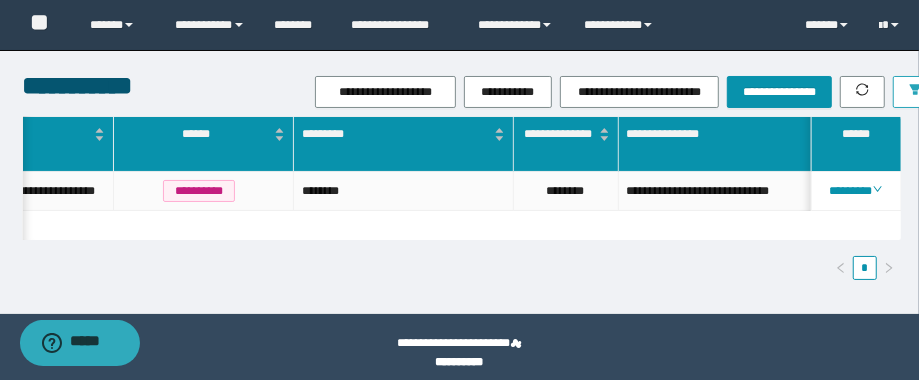 scroll, scrollTop: 0, scrollLeft: 683, axis: horizontal 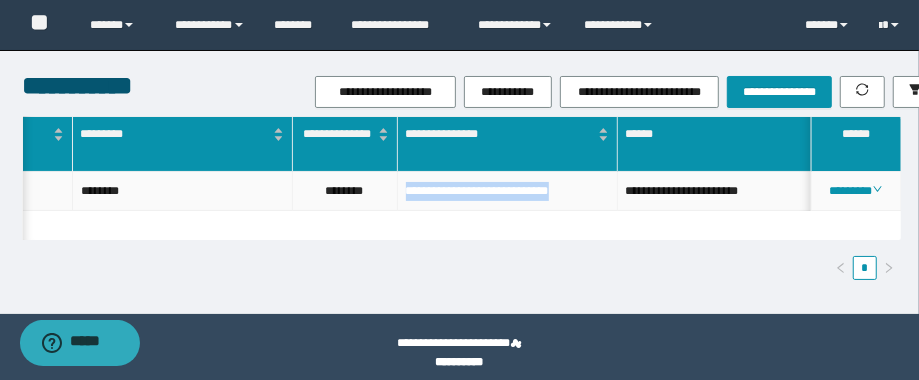 drag, startPoint x: 608, startPoint y: 192, endPoint x: 400, endPoint y: 207, distance: 208.54016 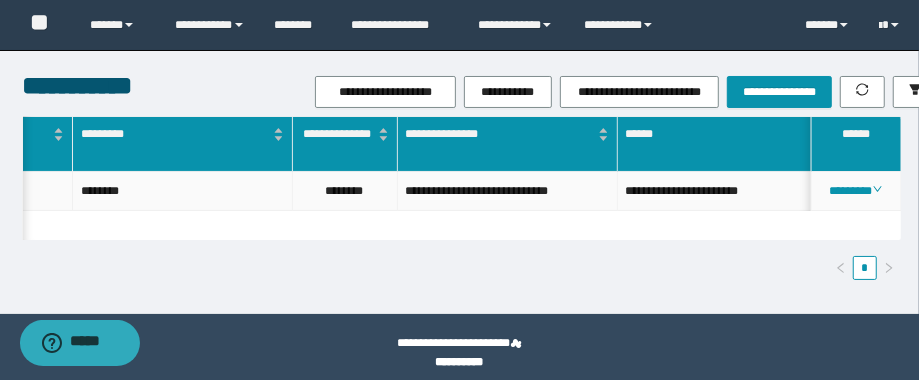 click on "********" at bounding box center [345, 191] 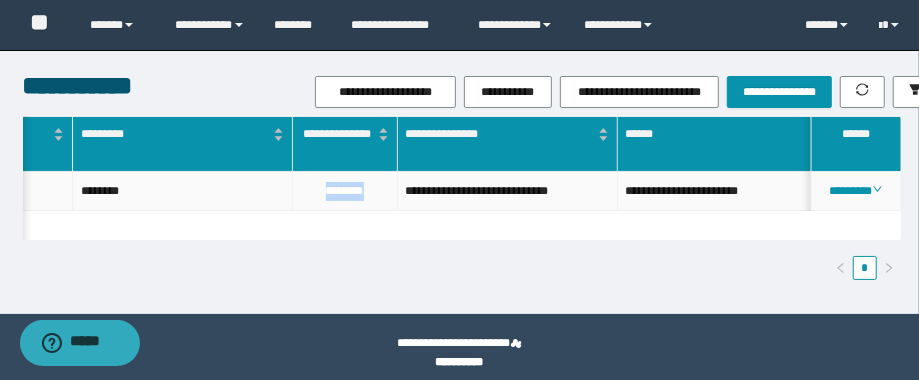 click on "********" at bounding box center (345, 191) 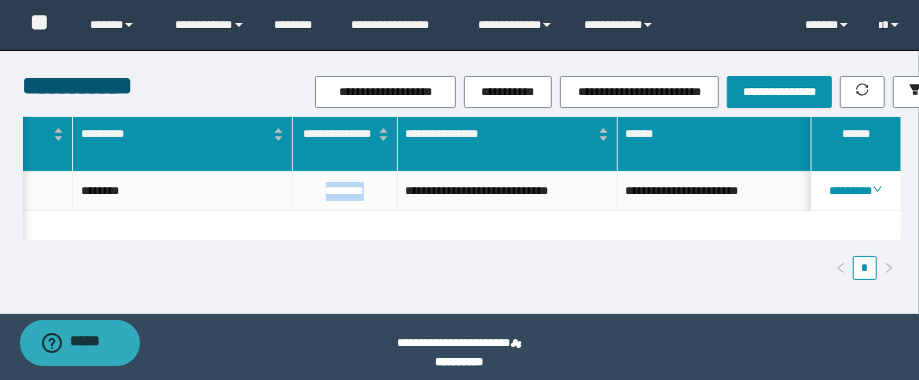 scroll, scrollTop: 0, scrollLeft: 587, axis: horizontal 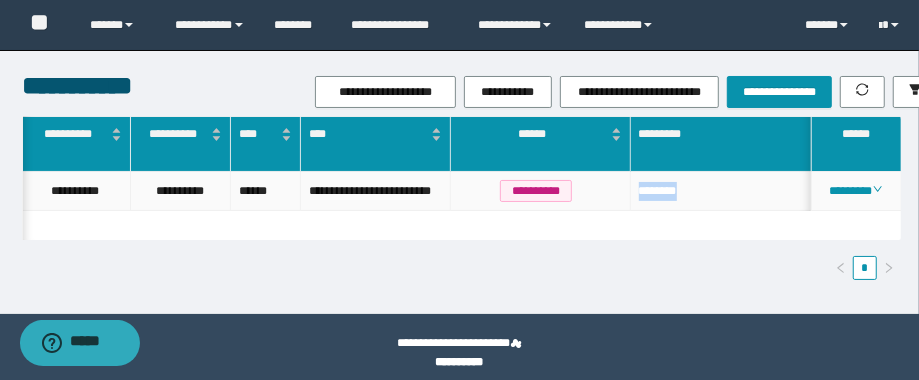 drag, startPoint x: 720, startPoint y: 190, endPoint x: 623, endPoint y: 197, distance: 97.25225 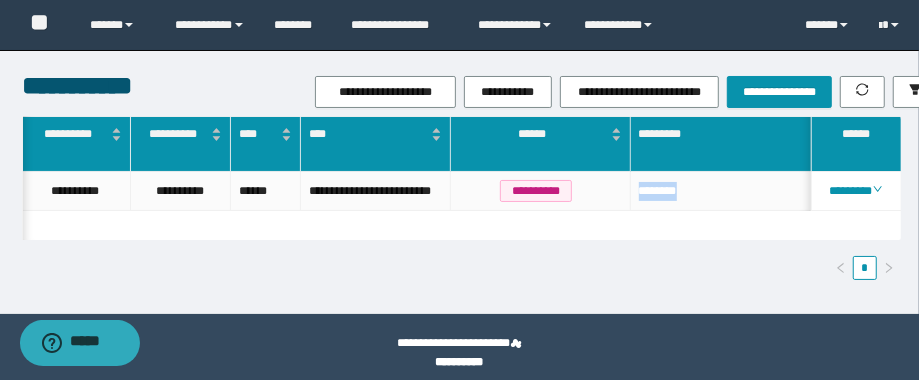 copy on "********" 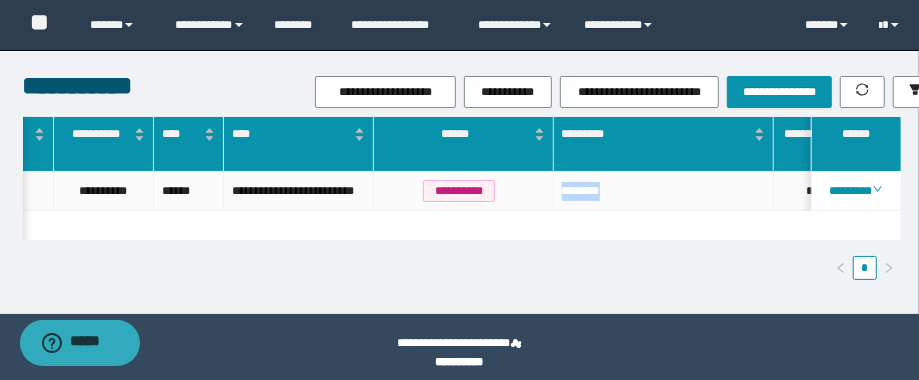 scroll, scrollTop: 0, scrollLeft: 613, axis: horizontal 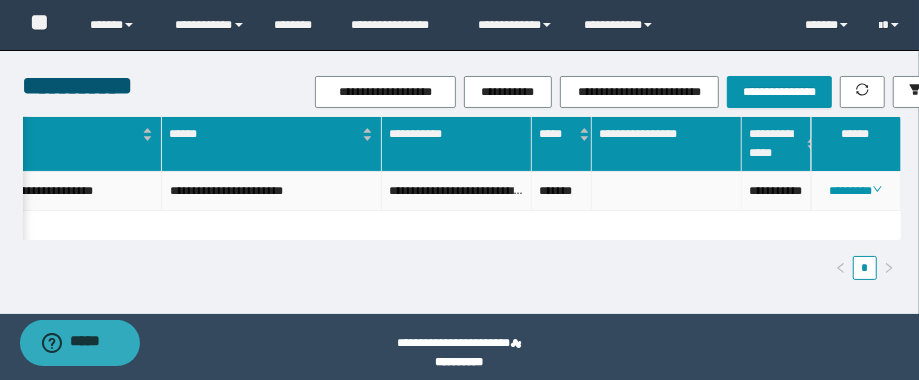 click on "**********" at bounding box center (777, 191) 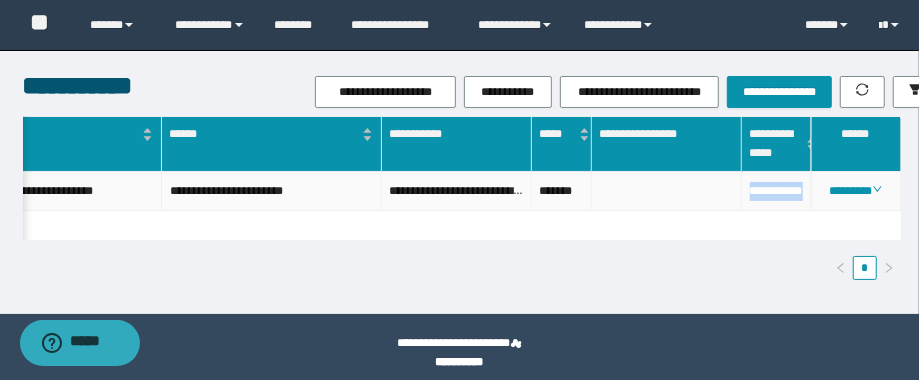 click on "**********" at bounding box center (777, 191) 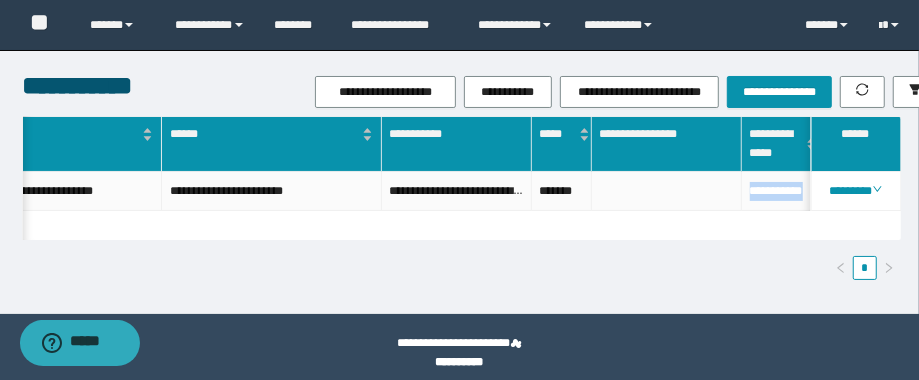 scroll, scrollTop: 0, scrollLeft: 991, axis: horizontal 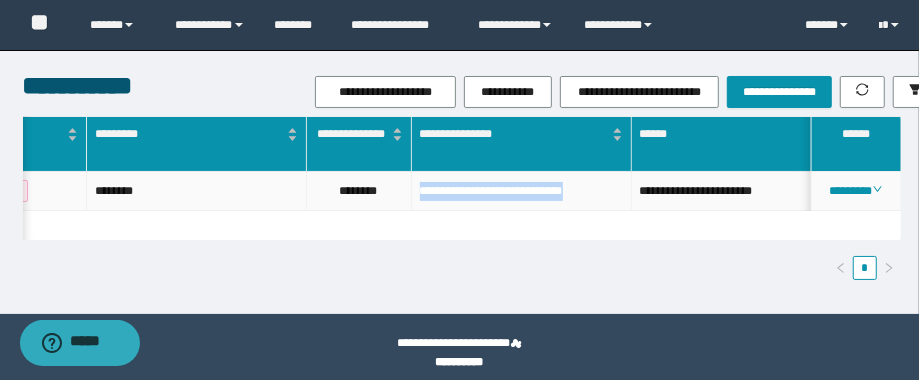 drag, startPoint x: 626, startPoint y: 195, endPoint x: 428, endPoint y: 189, distance: 198.09088 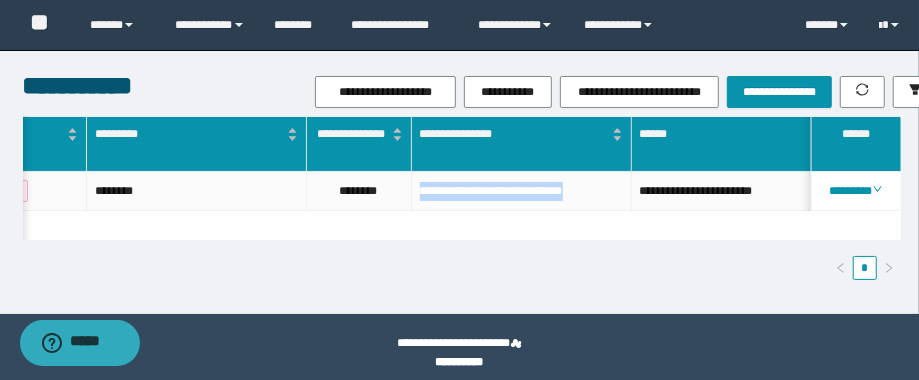 copy on "**********" 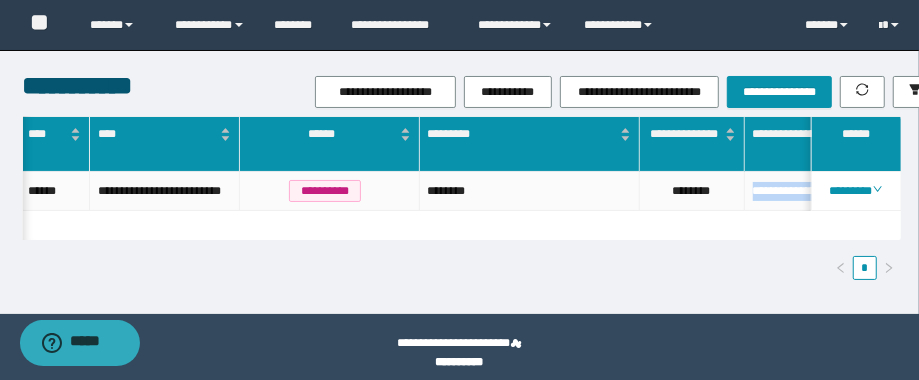 scroll, scrollTop: 0, scrollLeft: 81, axis: horizontal 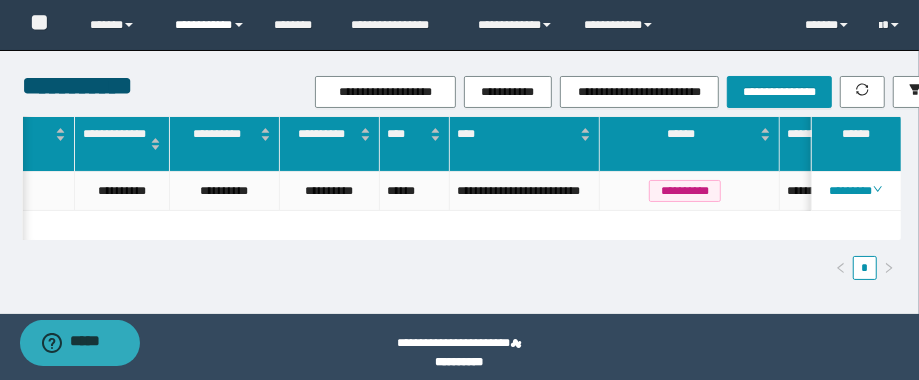 click on "**********" at bounding box center (210, 25) 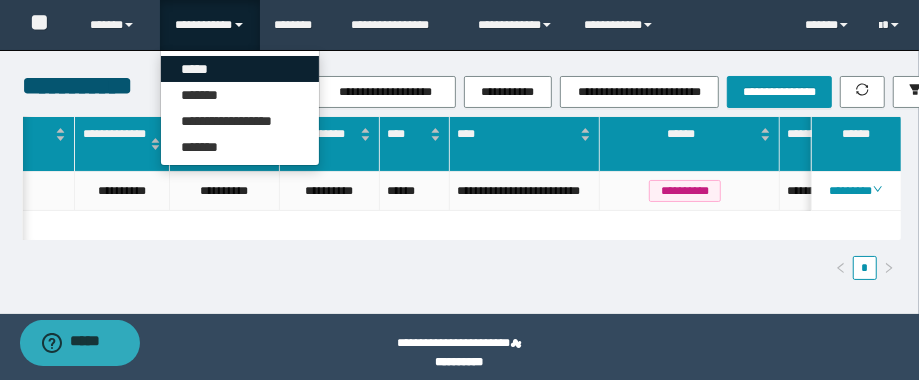 click on "*****" at bounding box center (240, 69) 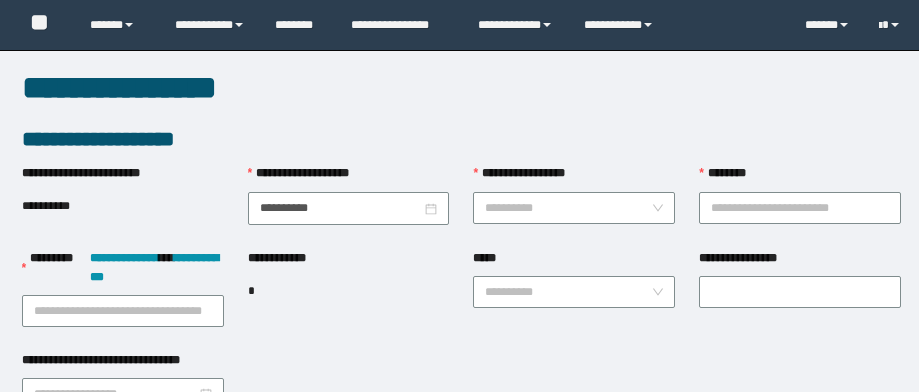 scroll, scrollTop: 0, scrollLeft: 0, axis: both 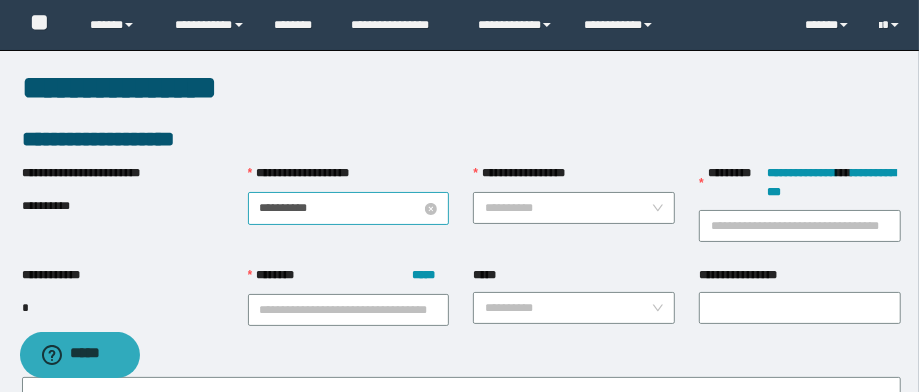 click on "**********" at bounding box center (341, 208) 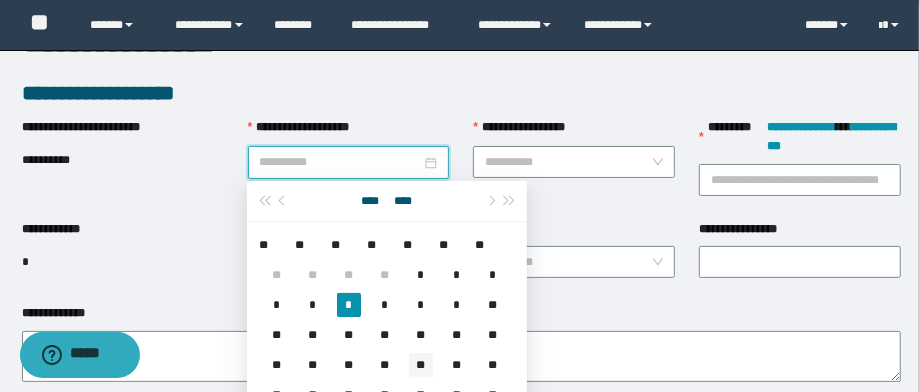 scroll, scrollTop: 80, scrollLeft: 0, axis: vertical 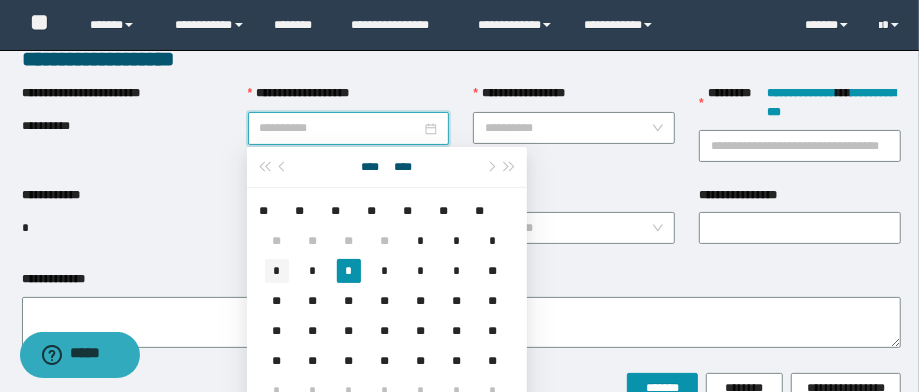 type on "**********" 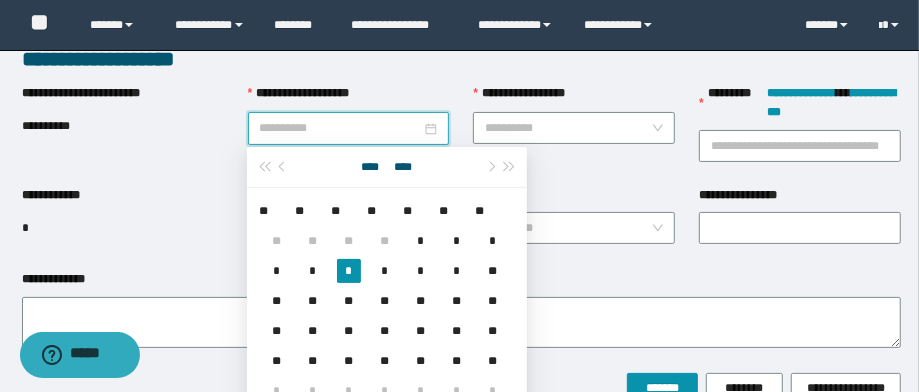 click on "*" at bounding box center [277, 271] 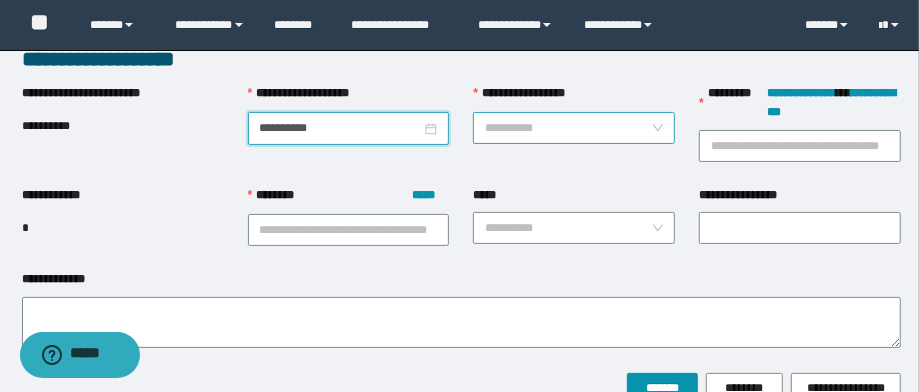 click on "**********" at bounding box center [568, 128] 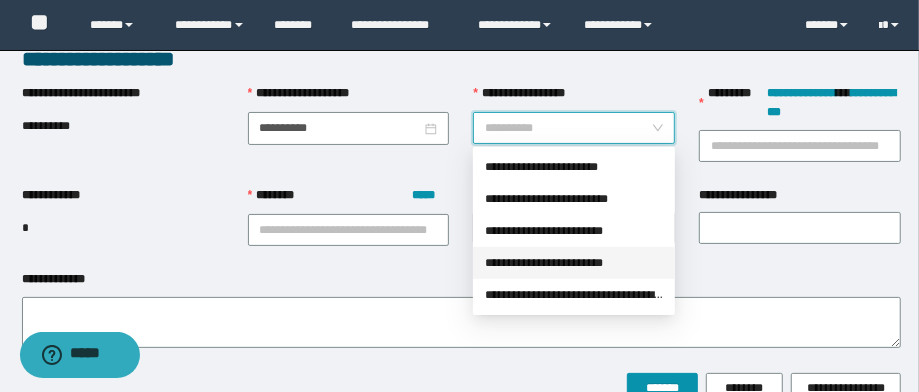 click on "**********" at bounding box center [574, 263] 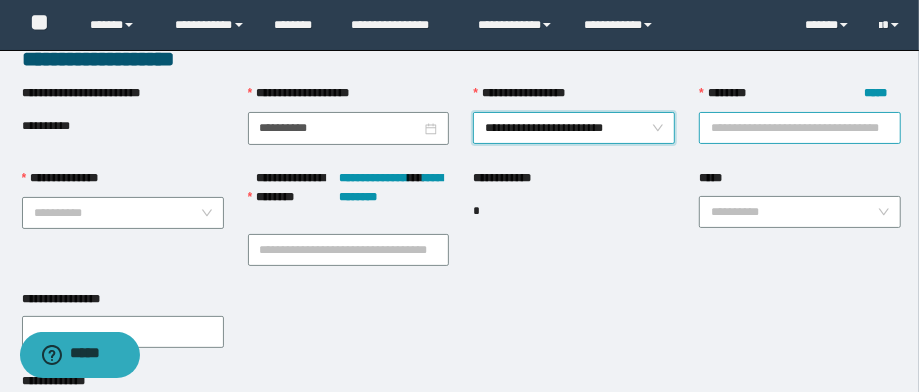 click on "******** *****" at bounding box center (800, 128) 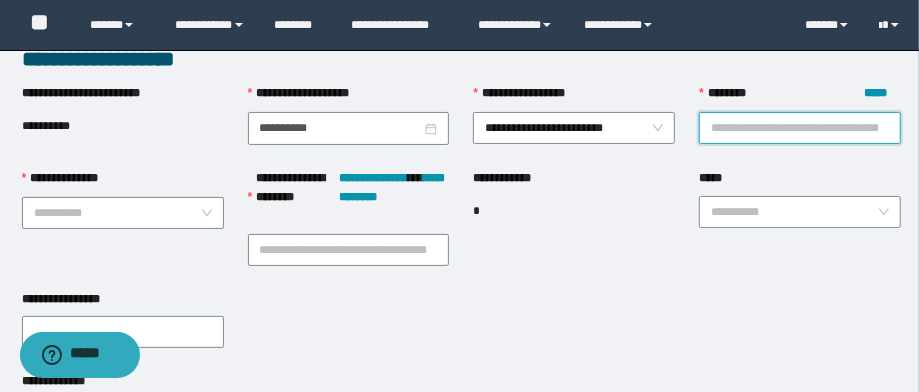paste on "**********" 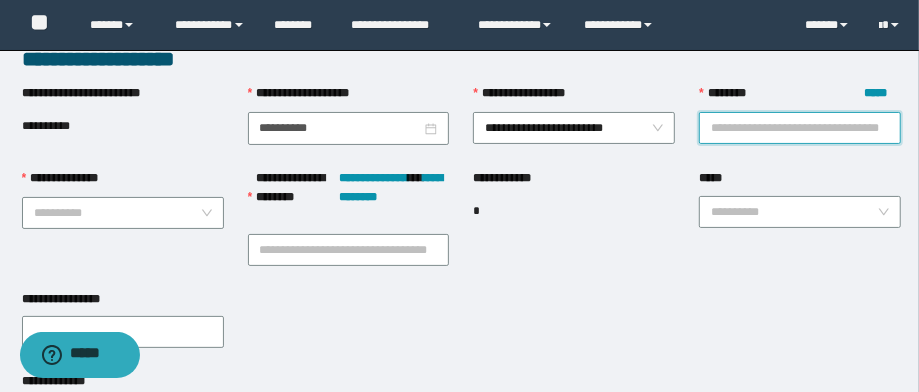 type on "**********" 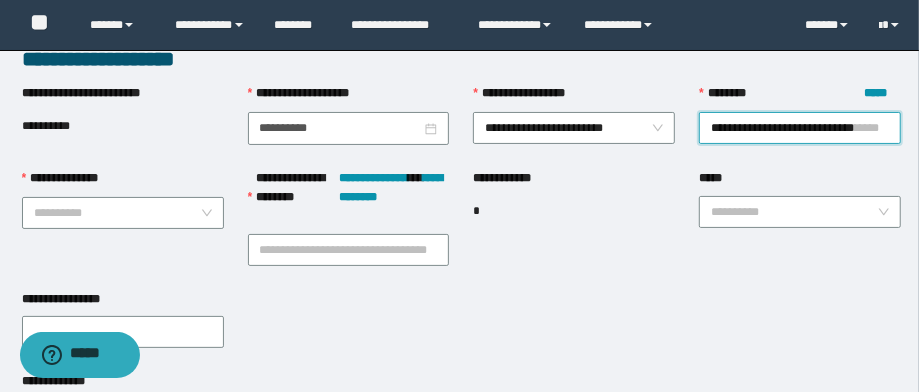 scroll, scrollTop: 0, scrollLeft: 13, axis: horizontal 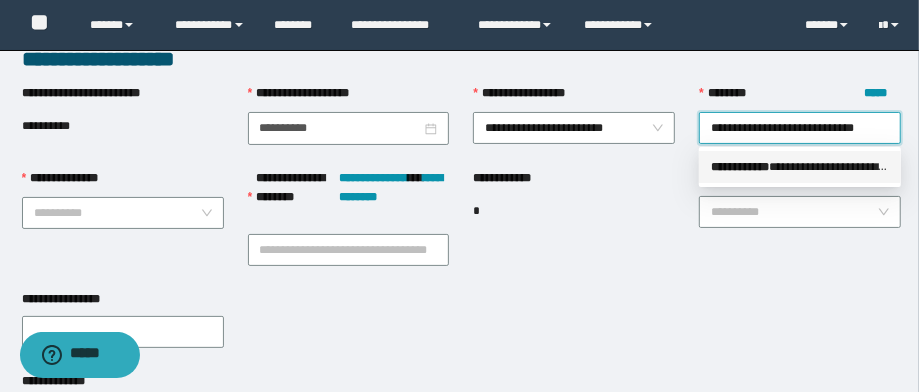 click on "**********" at bounding box center (800, 167) 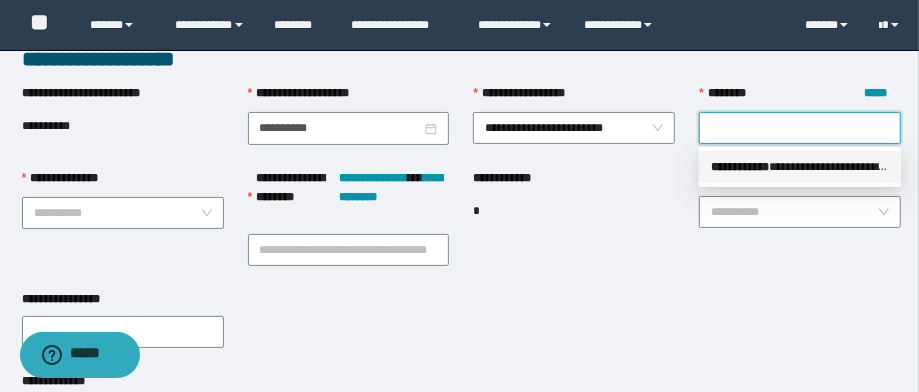 scroll, scrollTop: 0, scrollLeft: 0, axis: both 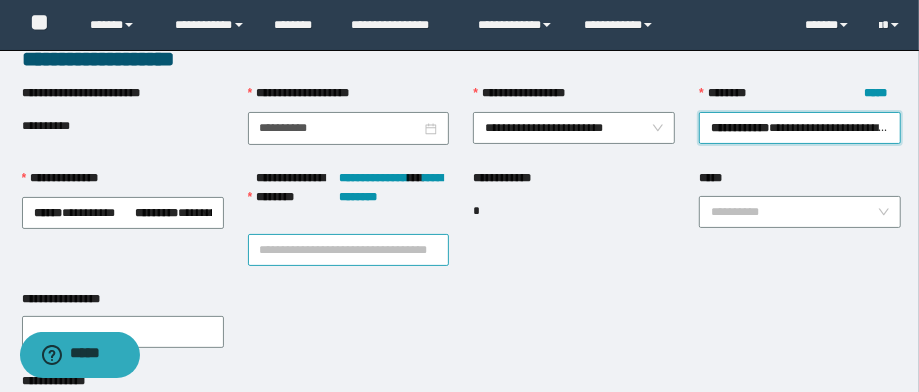 click on "**********" at bounding box center [349, 250] 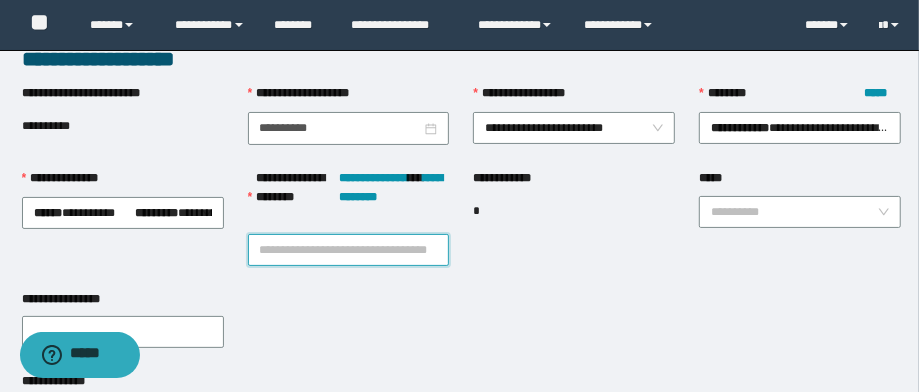 paste on "**********" 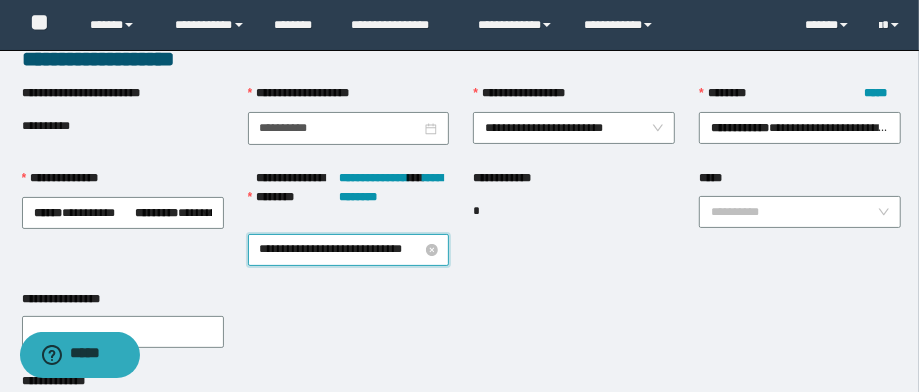 scroll, scrollTop: 0, scrollLeft: 13, axis: horizontal 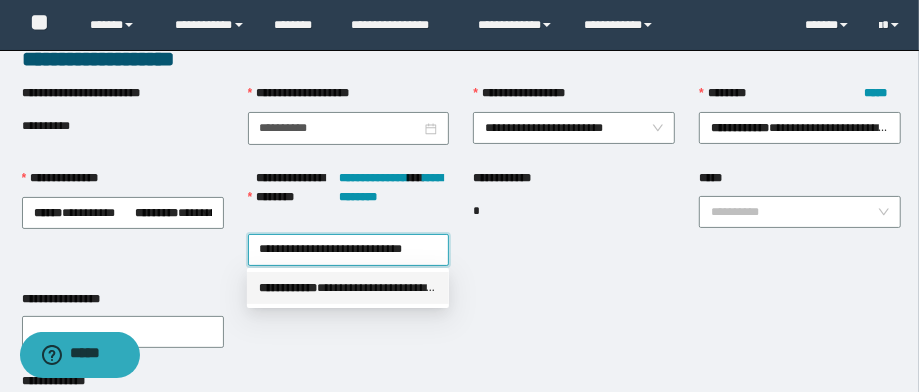 click on "**********" at bounding box center (348, 288) 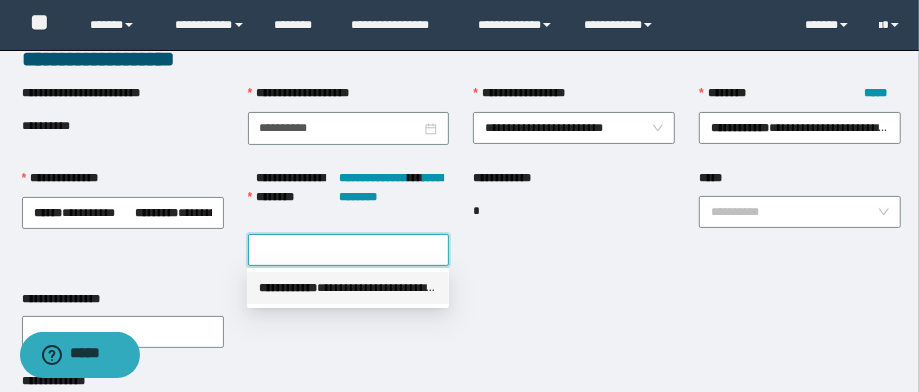 scroll, scrollTop: 0, scrollLeft: 0, axis: both 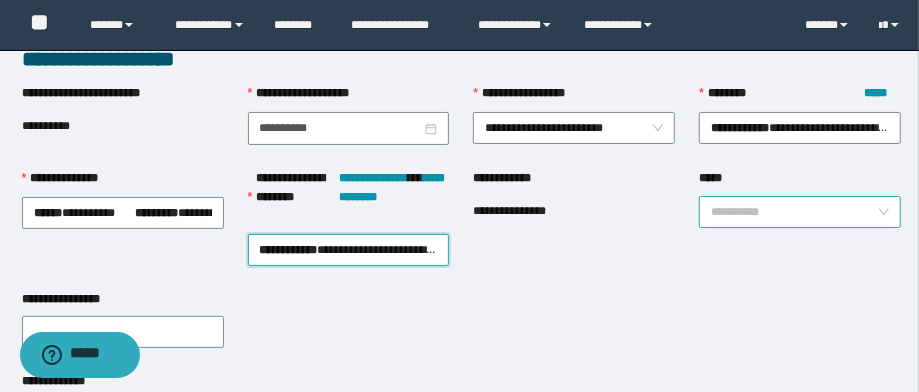 click on "*****" at bounding box center (794, 212) 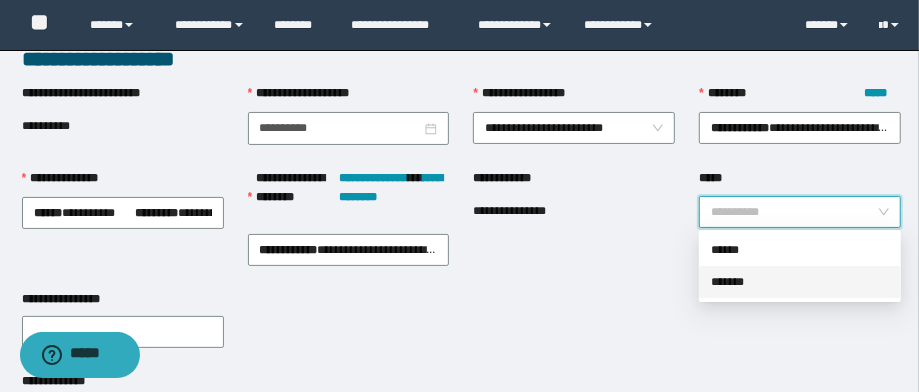 click on "*******" at bounding box center (800, 282) 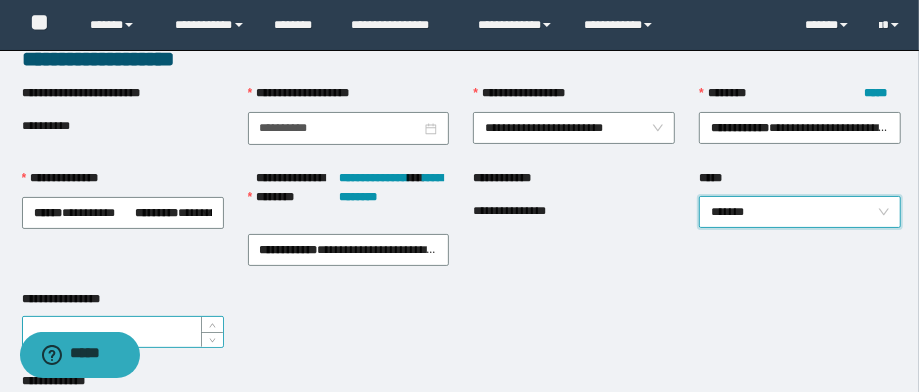 click at bounding box center [123, 332] 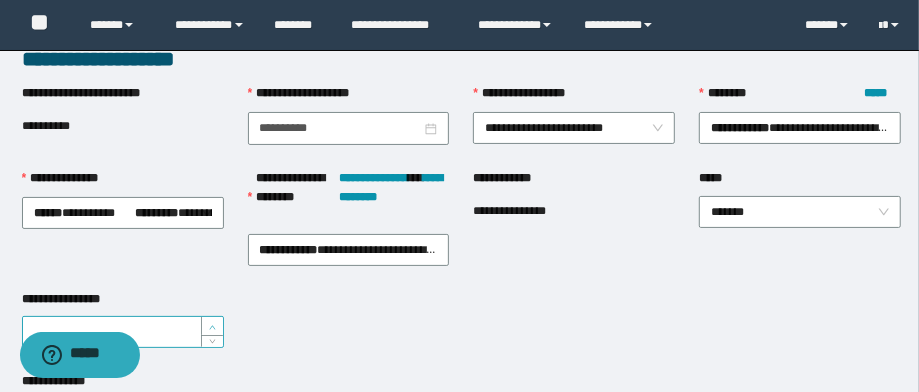 type on "*" 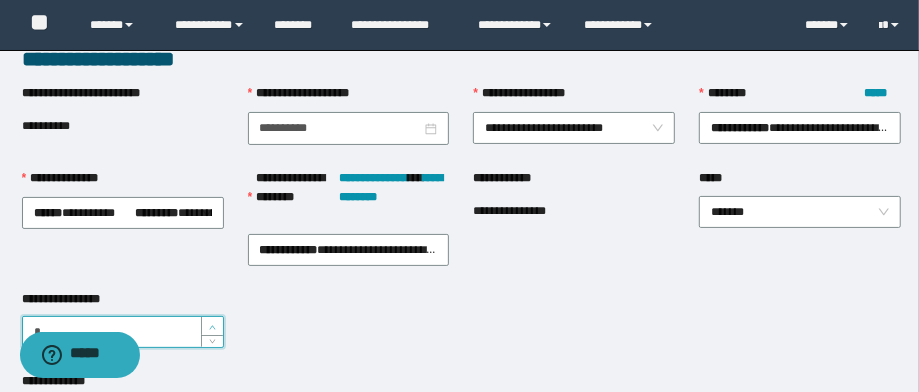 click at bounding box center [212, 326] 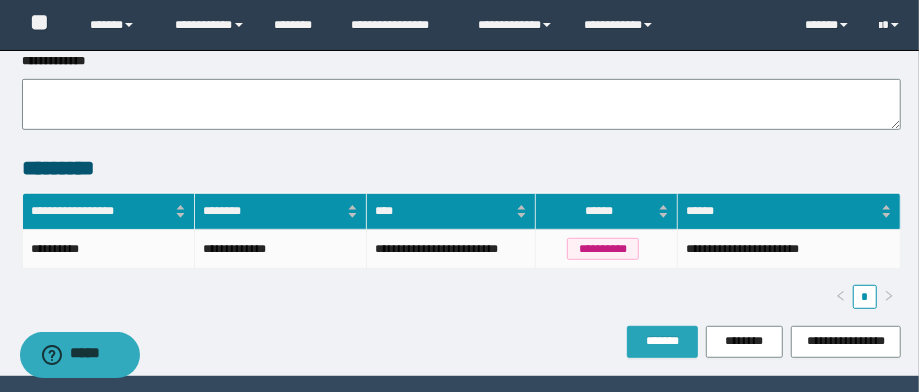 click on "*******" at bounding box center [662, 341] 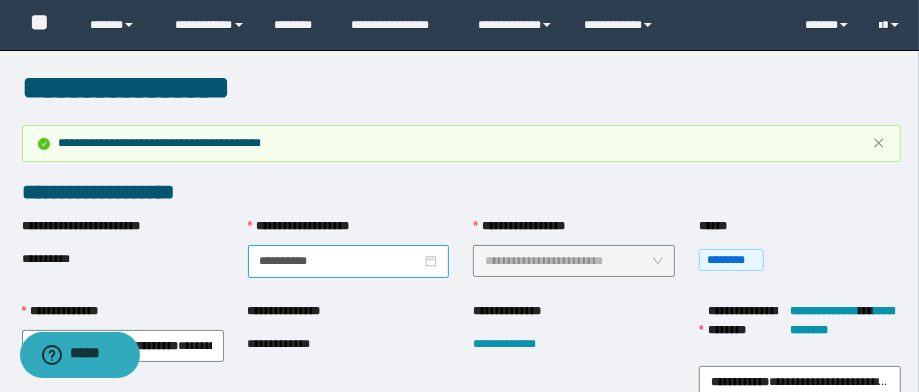 scroll, scrollTop: 80, scrollLeft: 0, axis: vertical 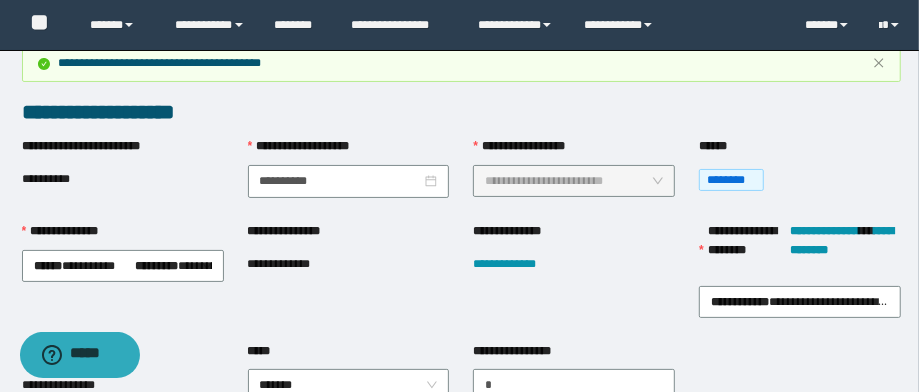 click on "**********" at bounding box center [294, 264] 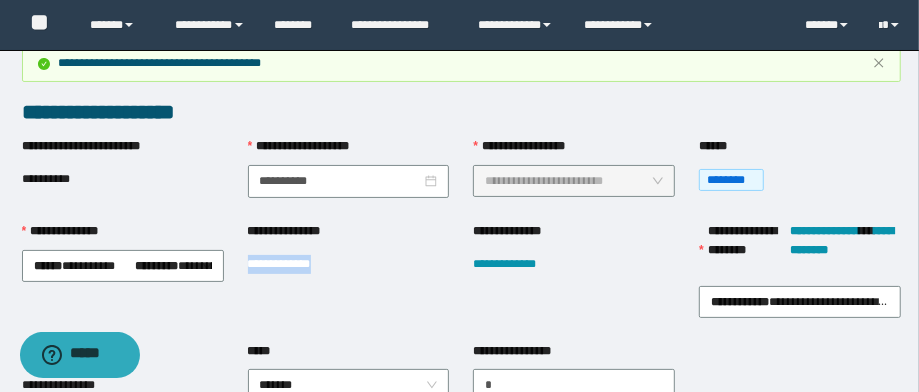 click on "**********" at bounding box center (294, 264) 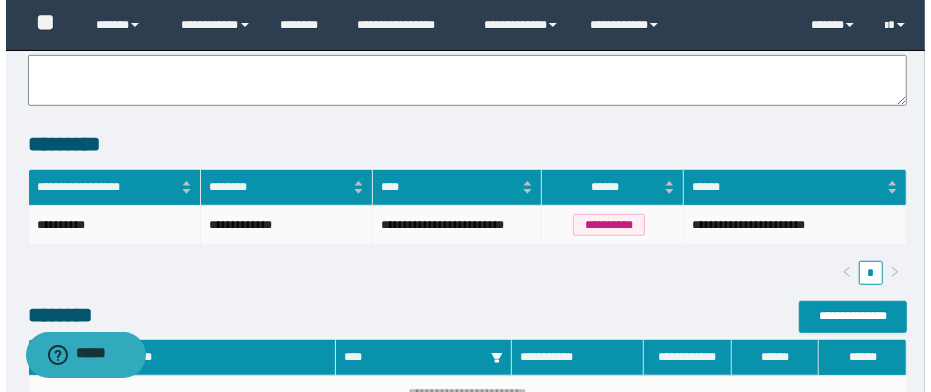 scroll, scrollTop: 480, scrollLeft: 0, axis: vertical 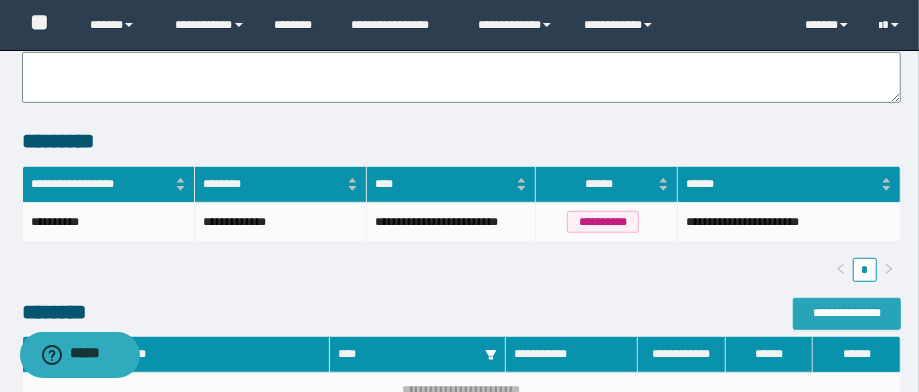 click on "**********" at bounding box center [847, 313] 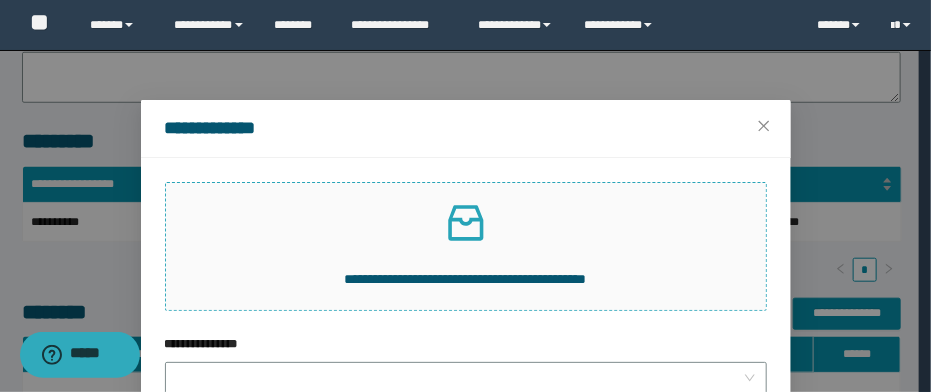 click 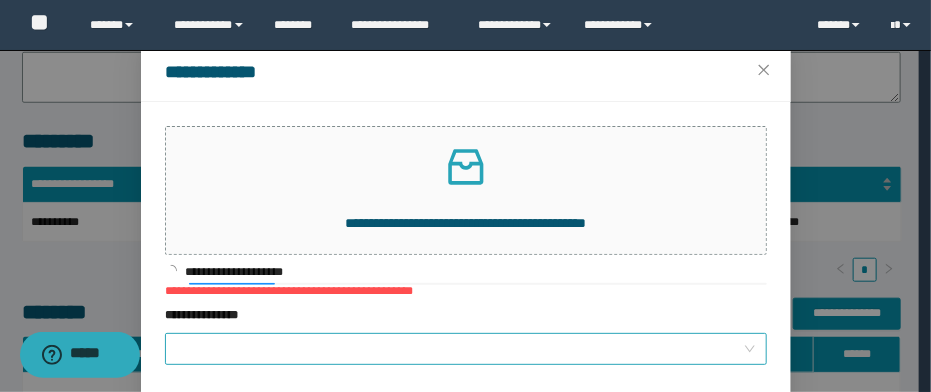 scroll, scrollTop: 80, scrollLeft: 0, axis: vertical 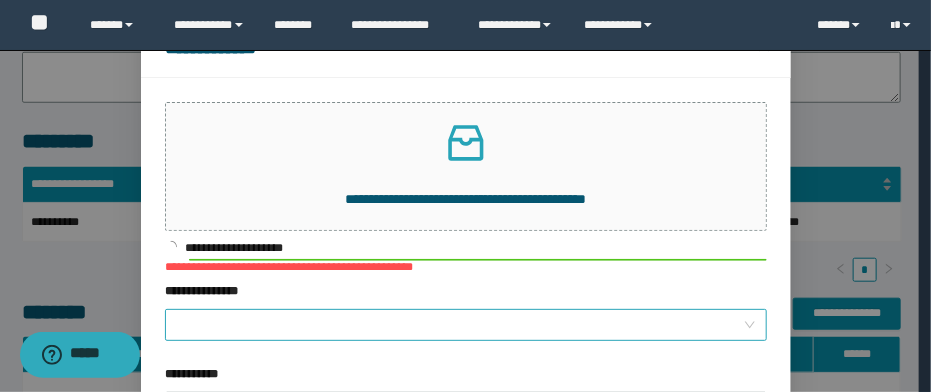 click on "**********" at bounding box center (460, 325) 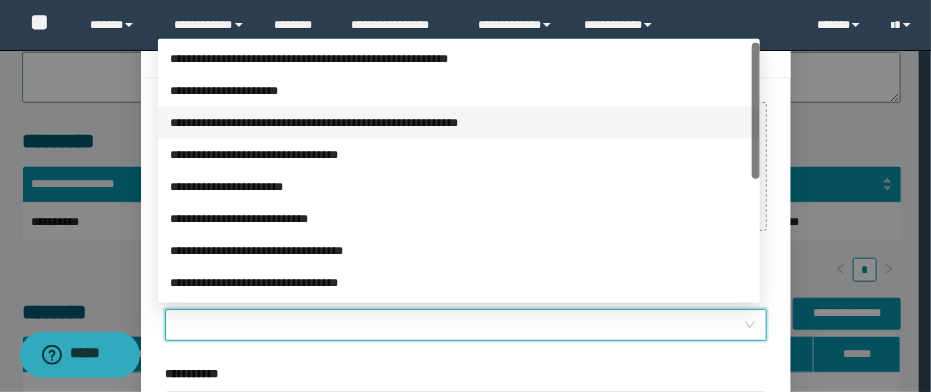 click on "**********" at bounding box center [459, 123] 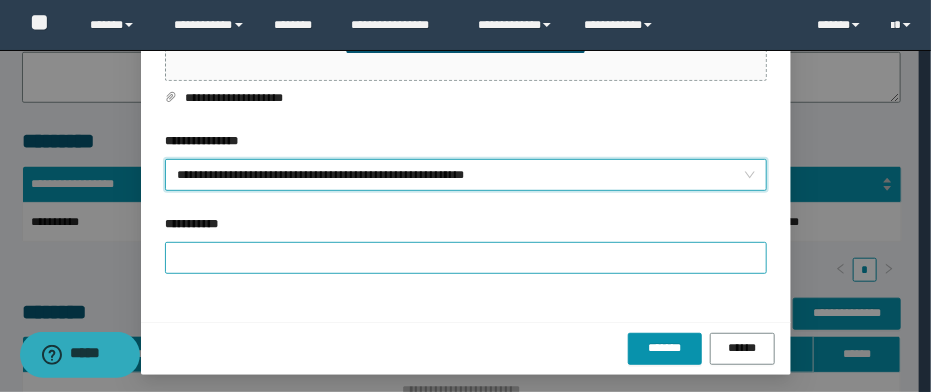 scroll, scrollTop: 235, scrollLeft: 0, axis: vertical 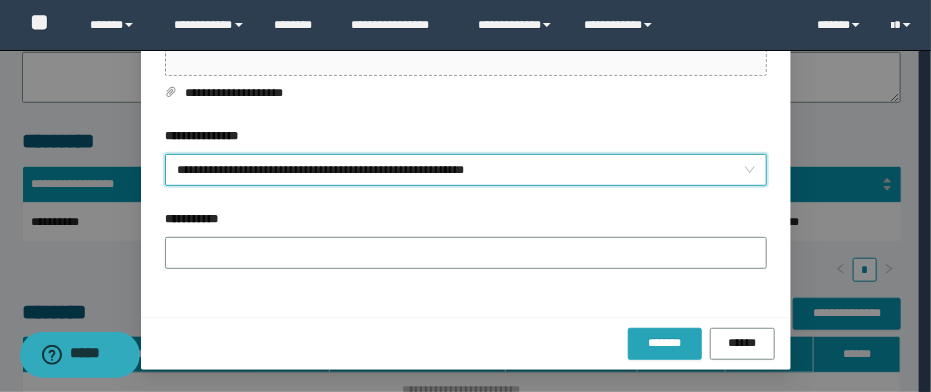 click on "*******" at bounding box center (665, 344) 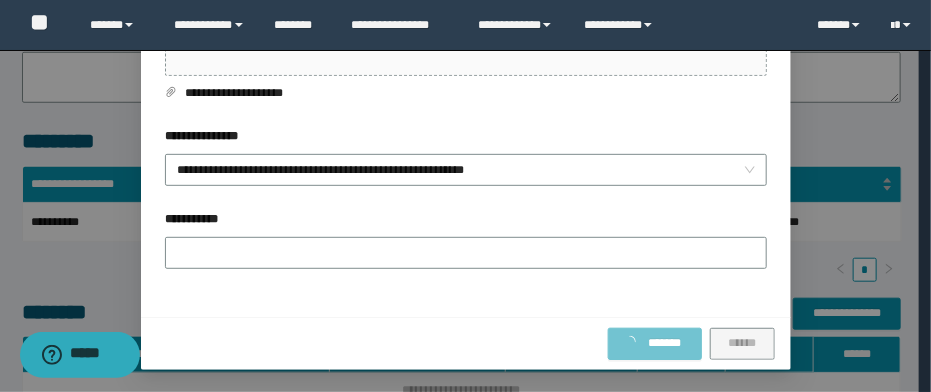 scroll, scrollTop: 173, scrollLeft: 0, axis: vertical 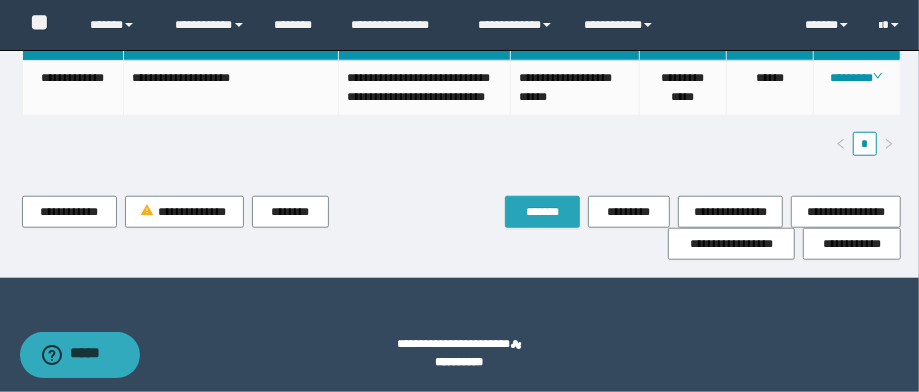 click on "*******" at bounding box center (542, 212) 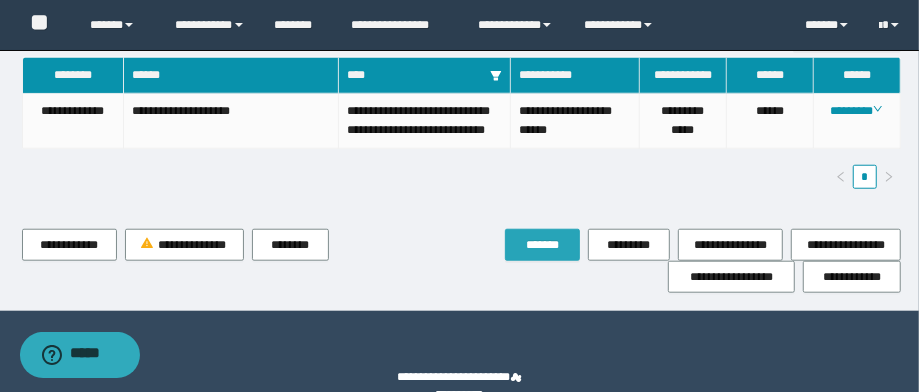 scroll, scrollTop: 792, scrollLeft: 0, axis: vertical 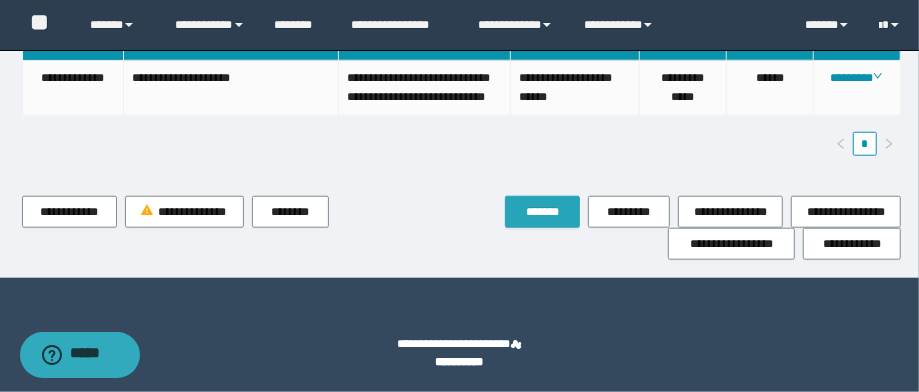 click on "*******" at bounding box center [542, 212] 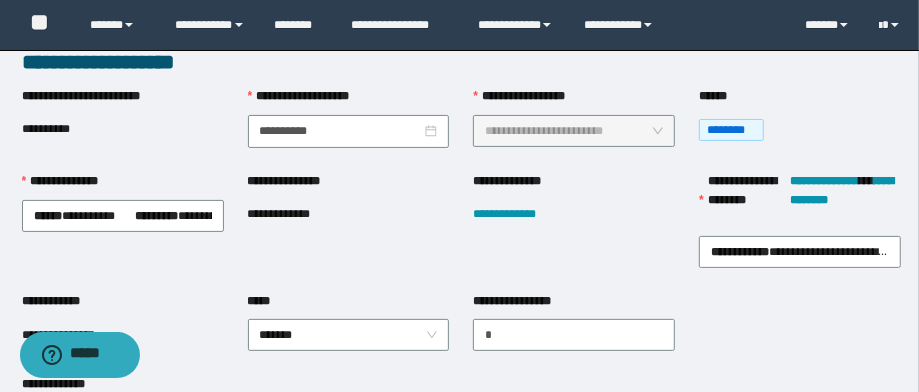 scroll, scrollTop: 0, scrollLeft: 0, axis: both 